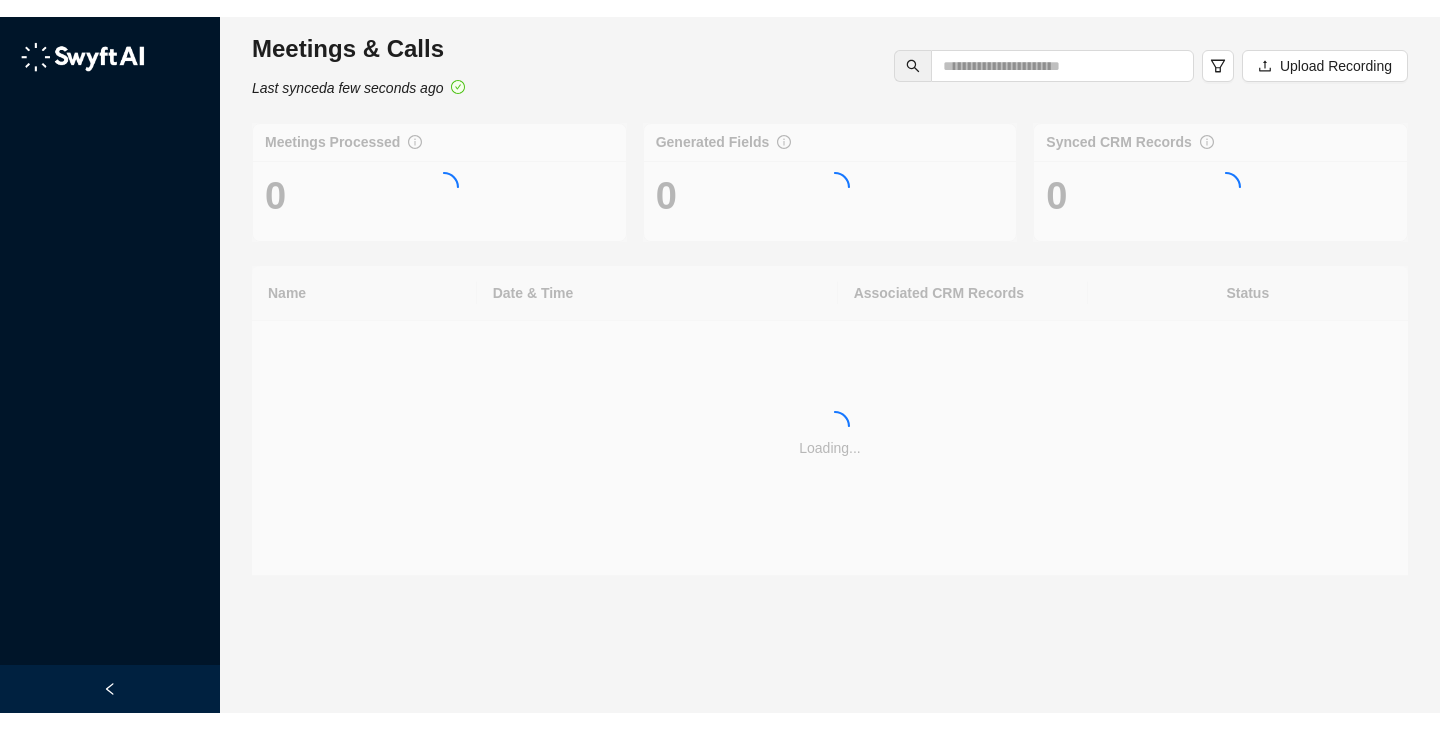 scroll, scrollTop: 0, scrollLeft: 0, axis: both 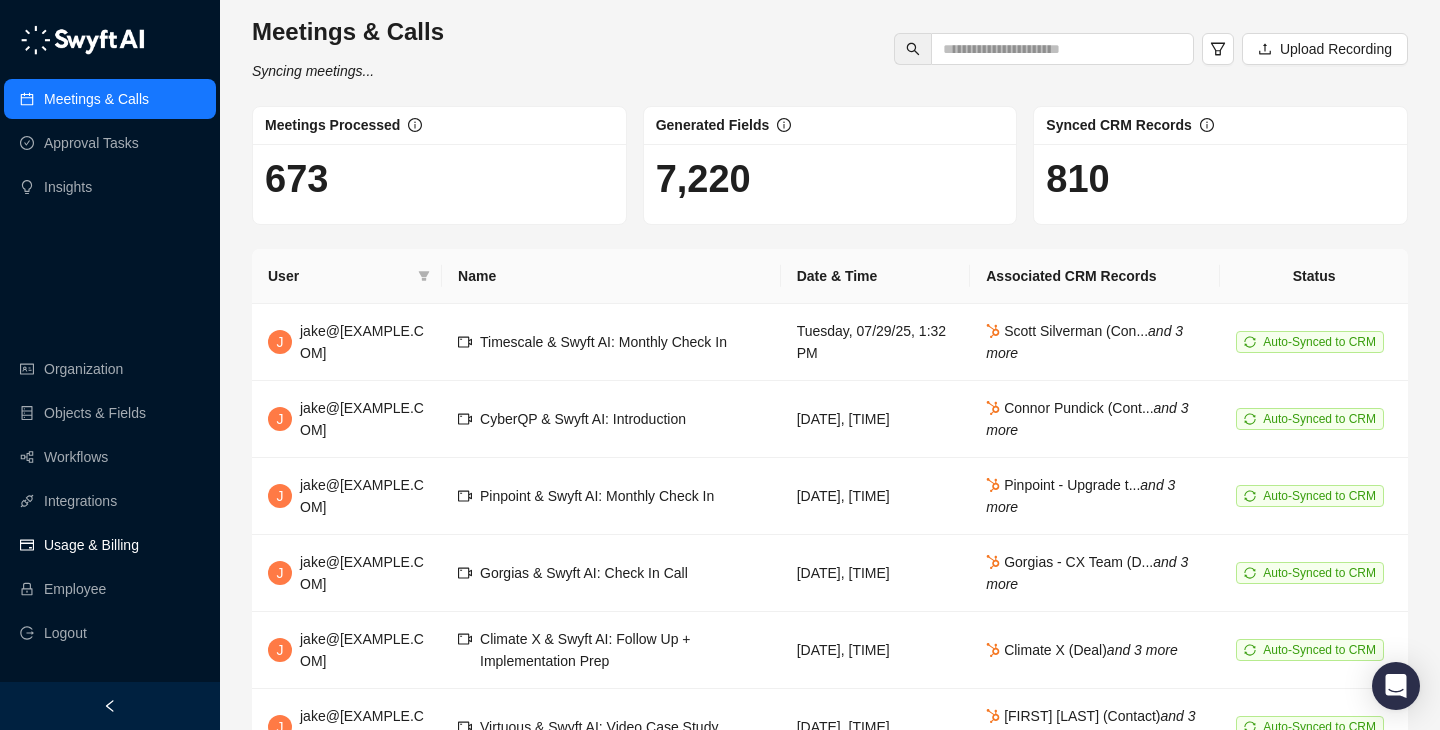 click on "Usage & Billing" at bounding box center (91, 545) 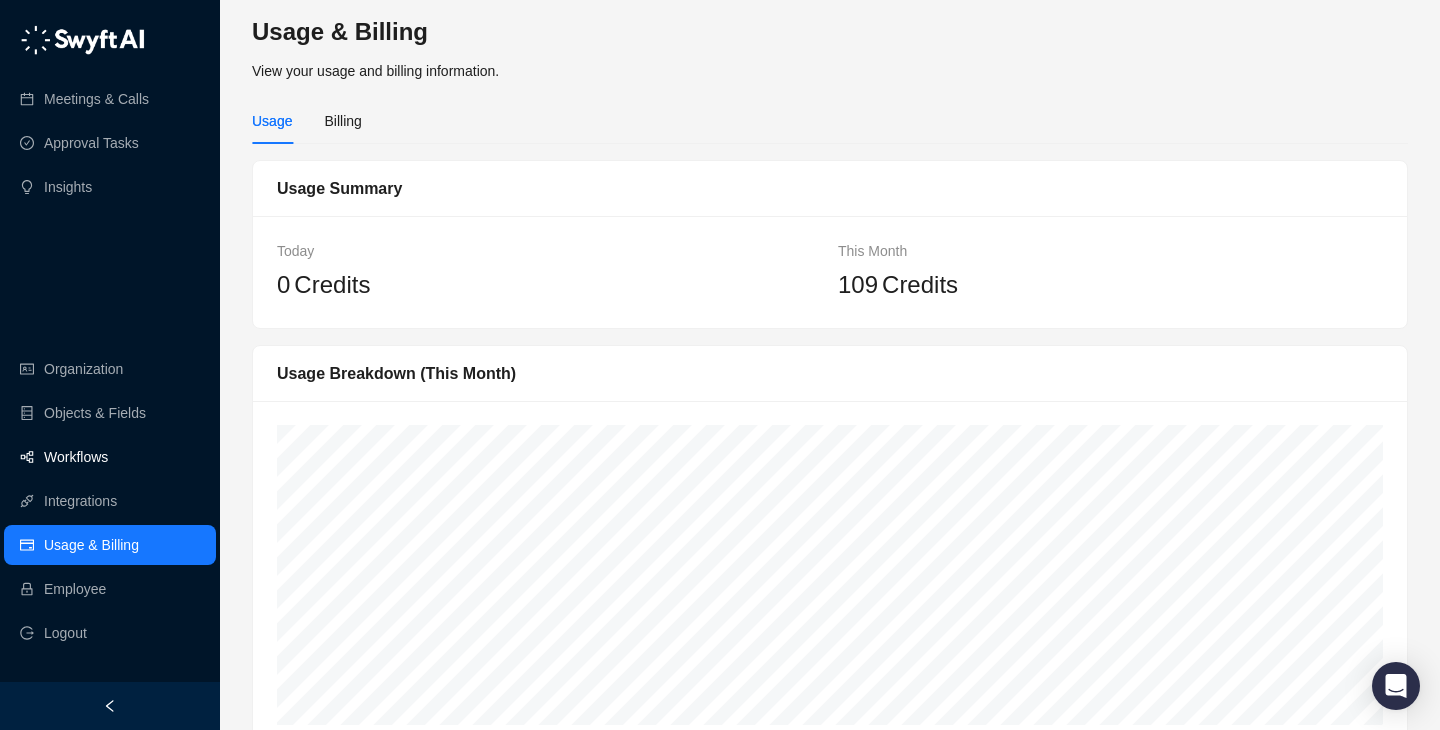 click on "Workflows" at bounding box center [76, 457] 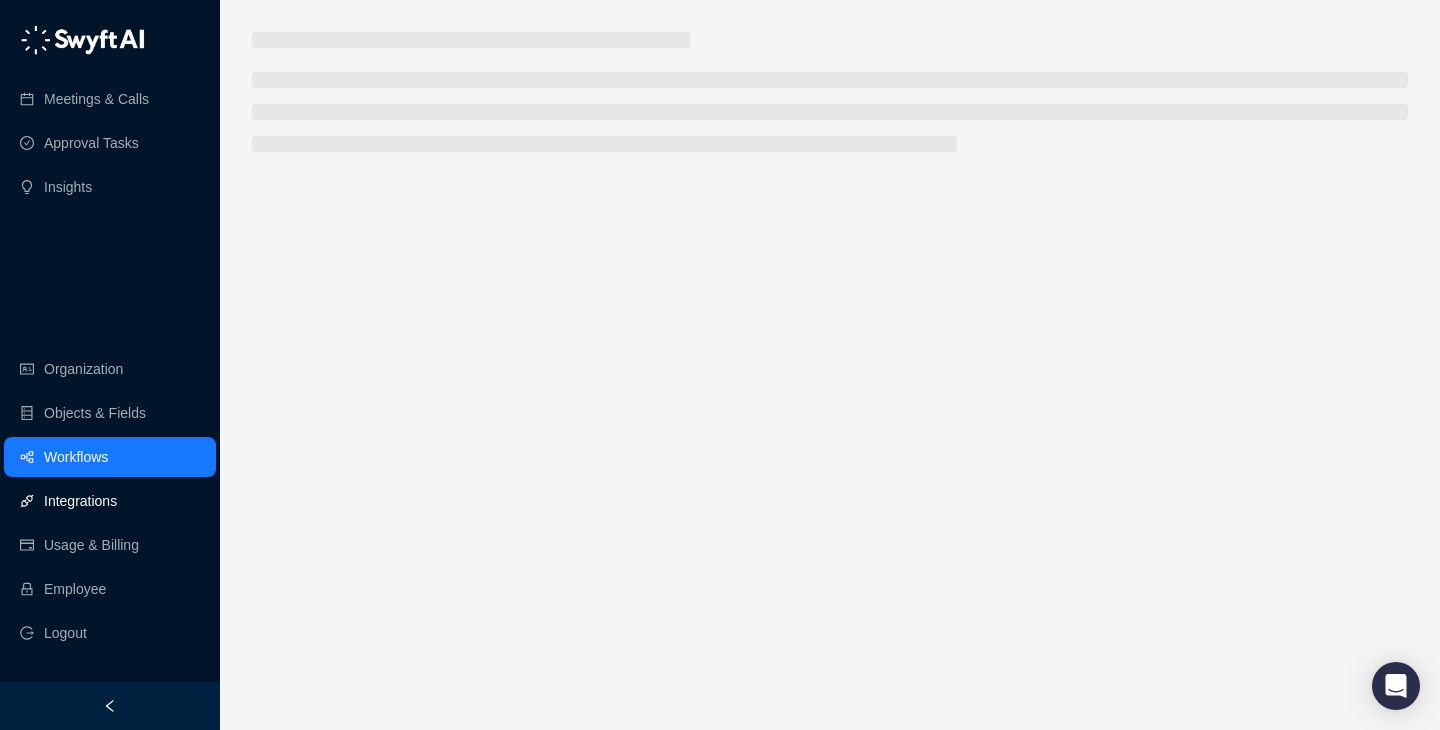 click on "Integrations" at bounding box center (80, 501) 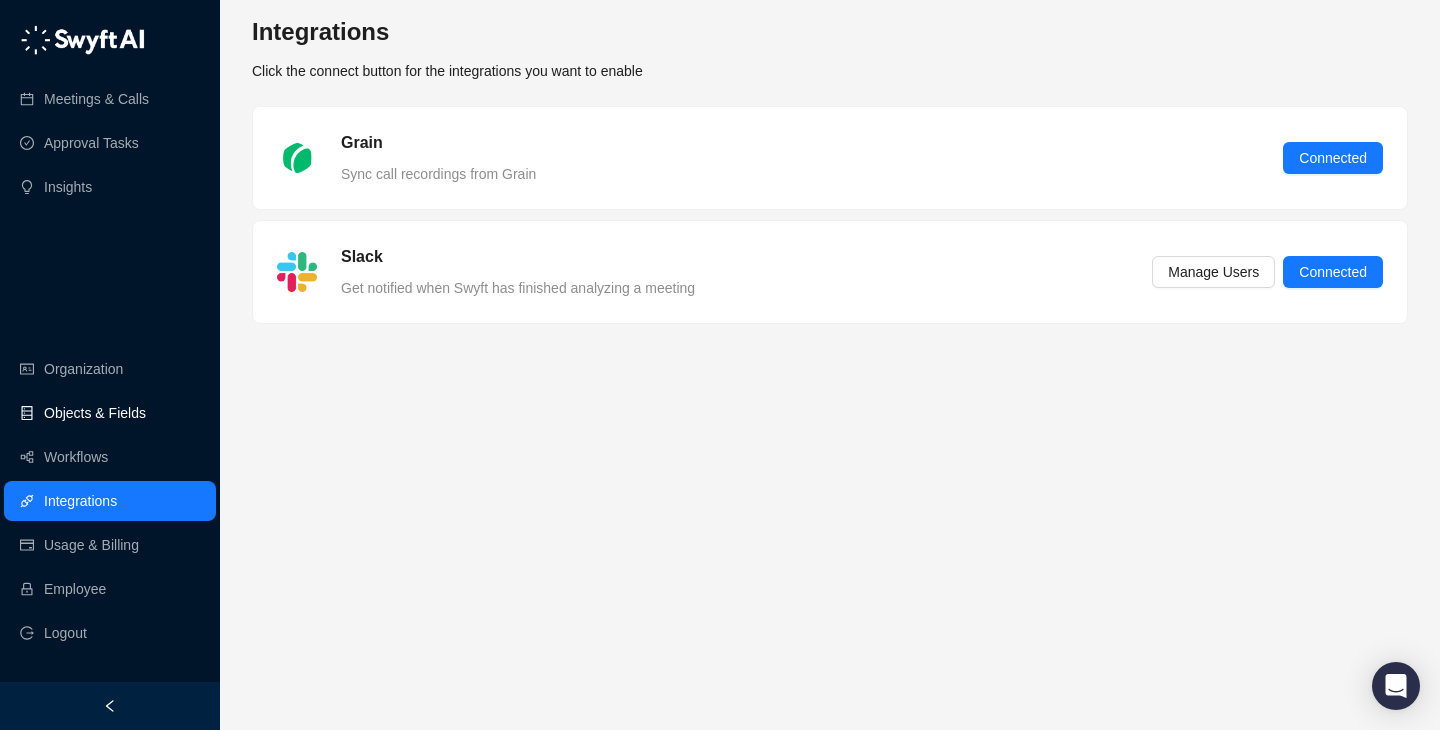 click on "Objects & Fields" at bounding box center [95, 413] 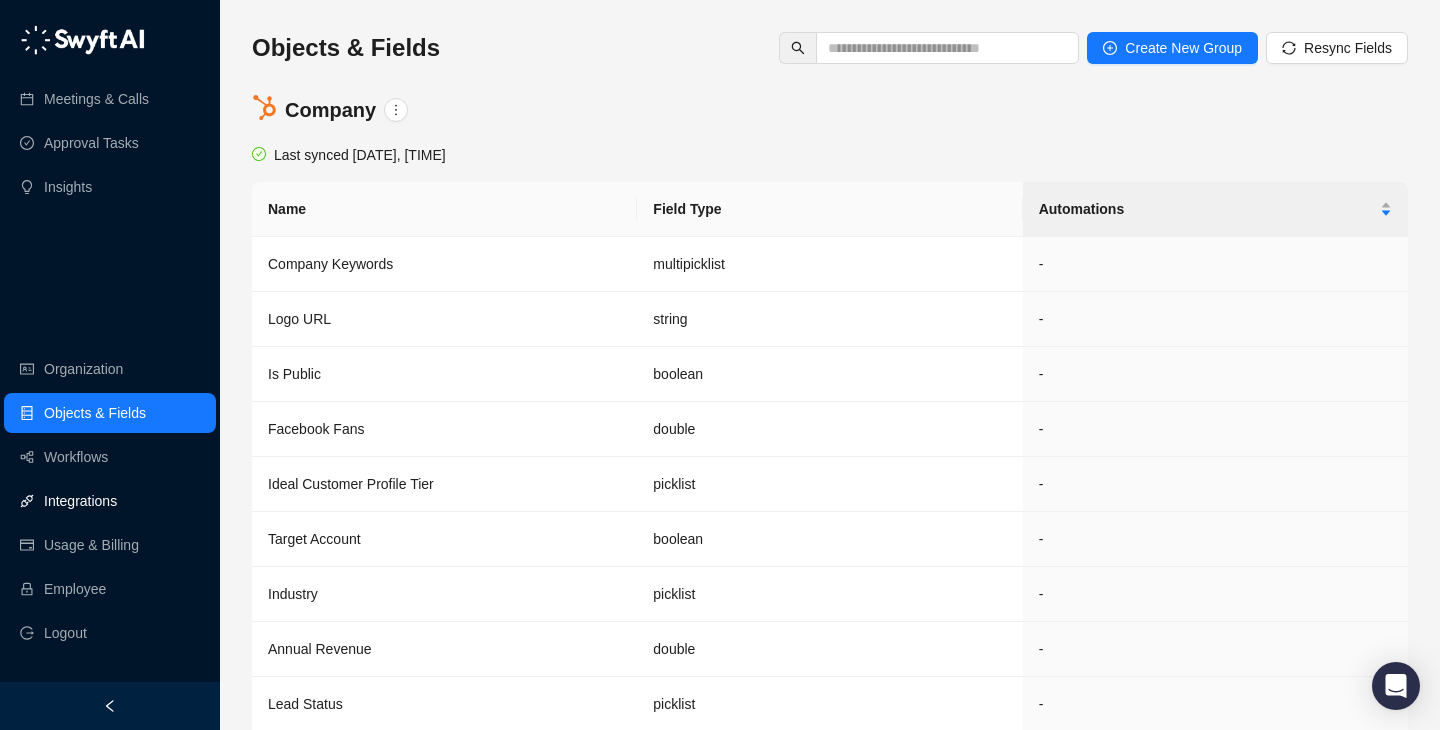 click on "Integrations" at bounding box center (80, 501) 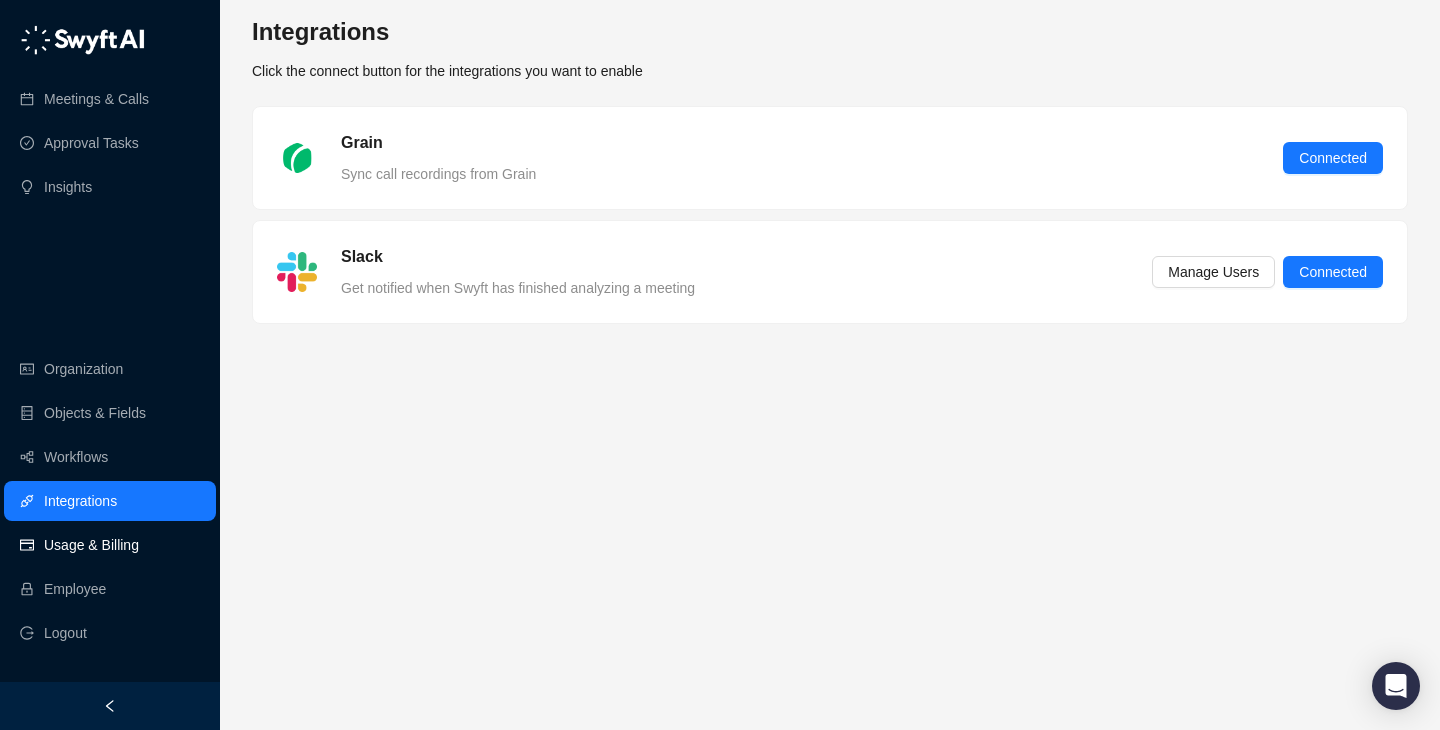 click on "Usage & Billing" at bounding box center [91, 545] 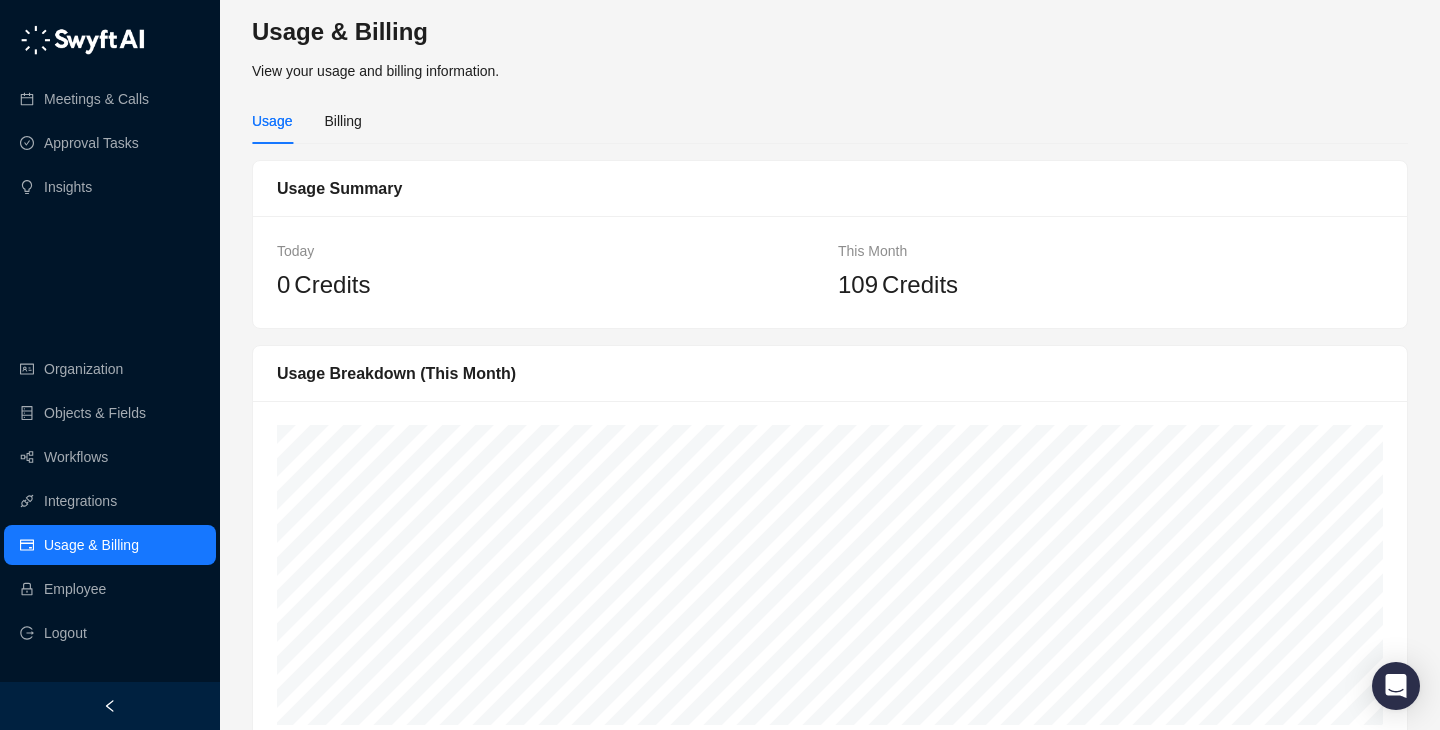 click on "Organization Objects & Fields Workflows Integrations Usage & Billing Employee Logout" at bounding box center (110, 501) 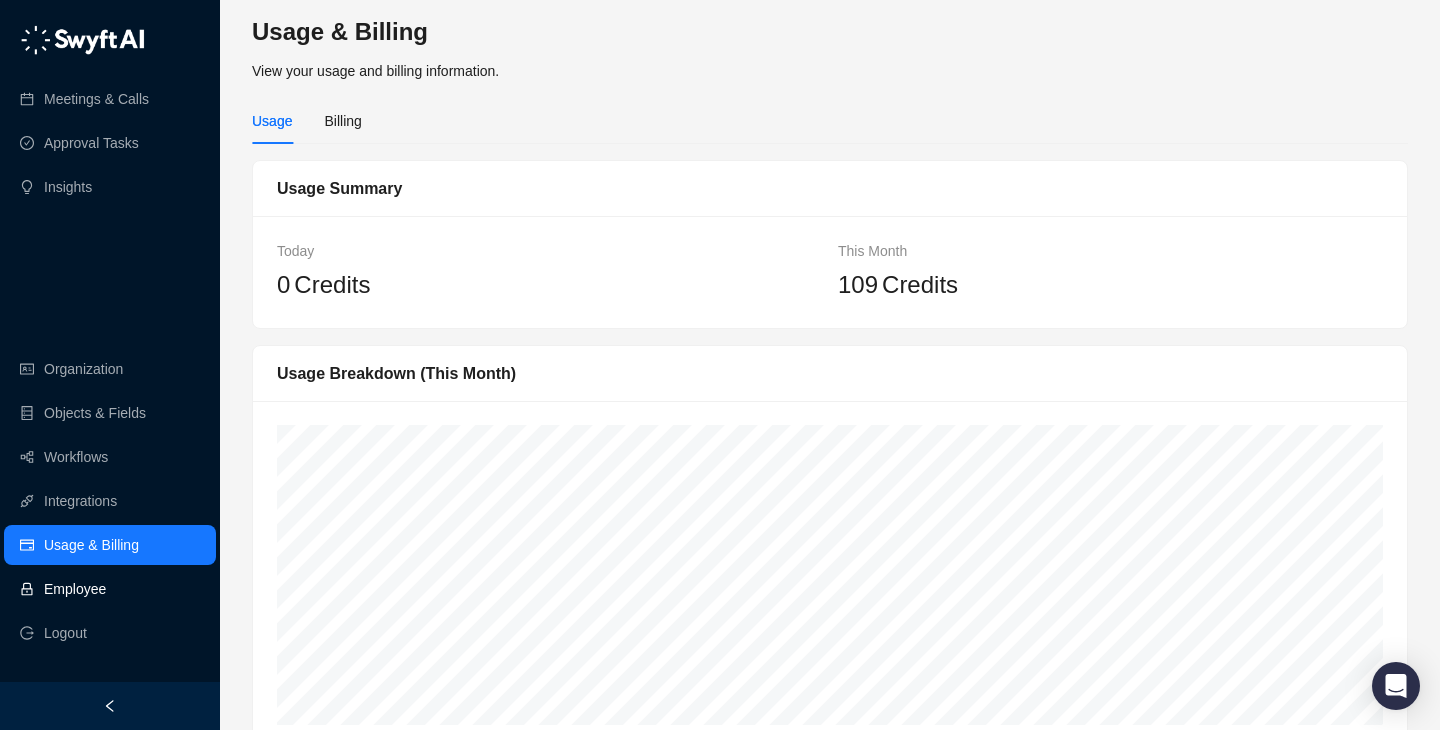 click on "Employee" at bounding box center (75, 589) 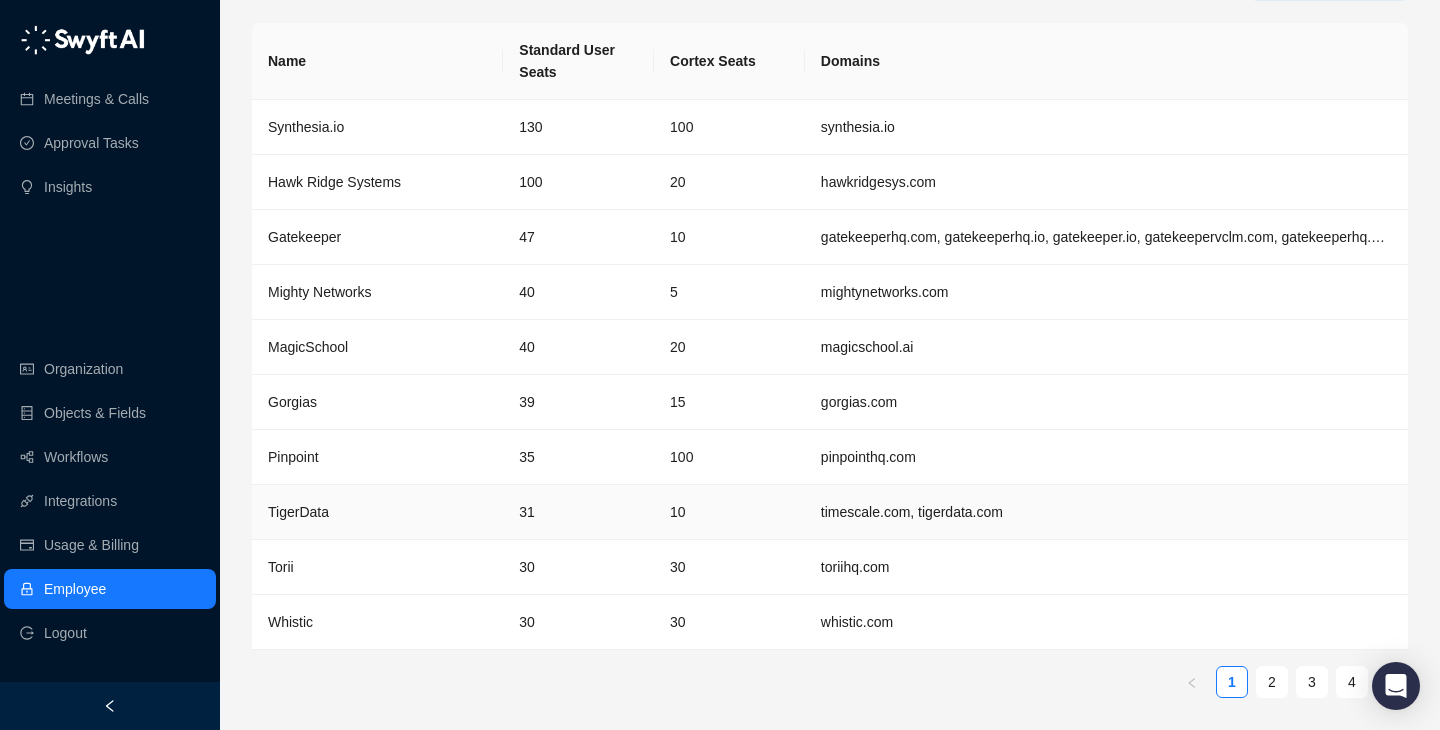 scroll, scrollTop: 59, scrollLeft: 0, axis: vertical 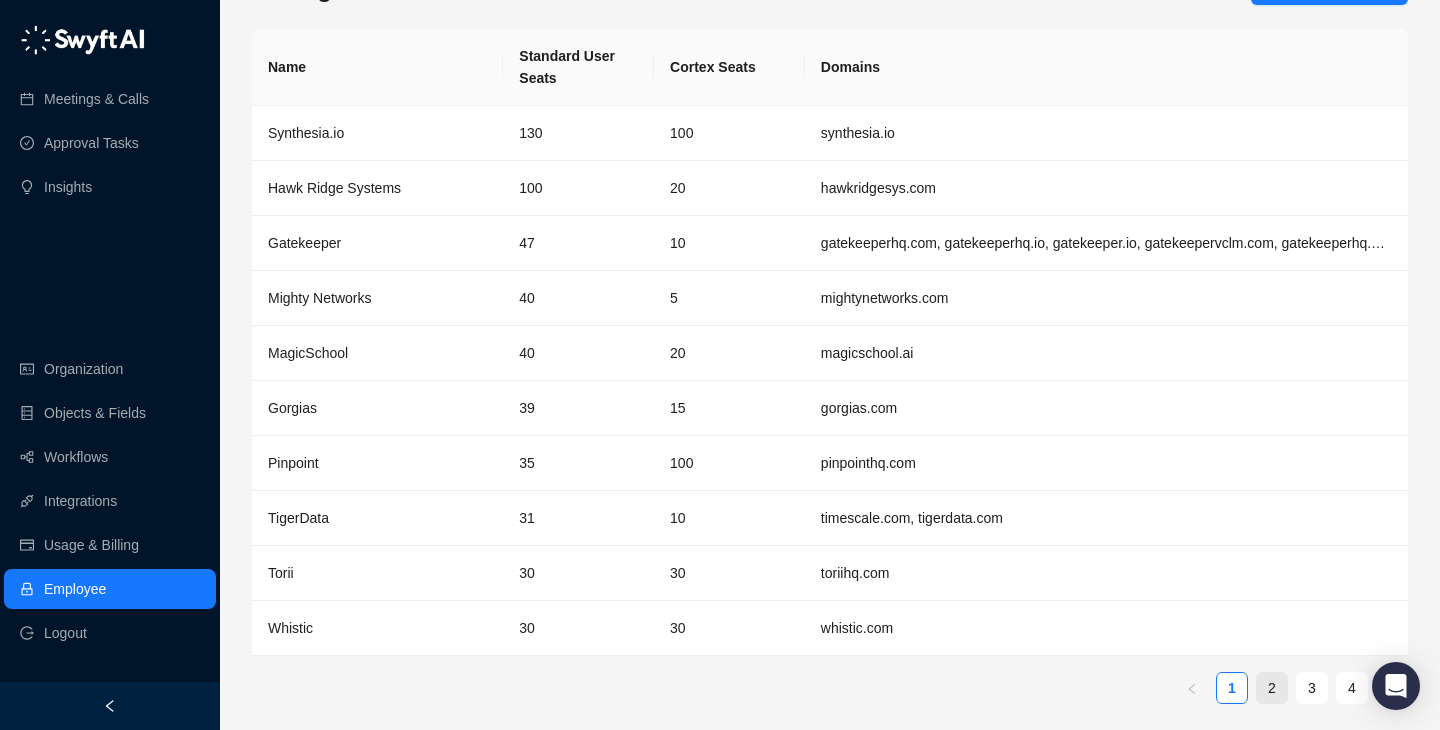 click on "2" at bounding box center (1272, 688) 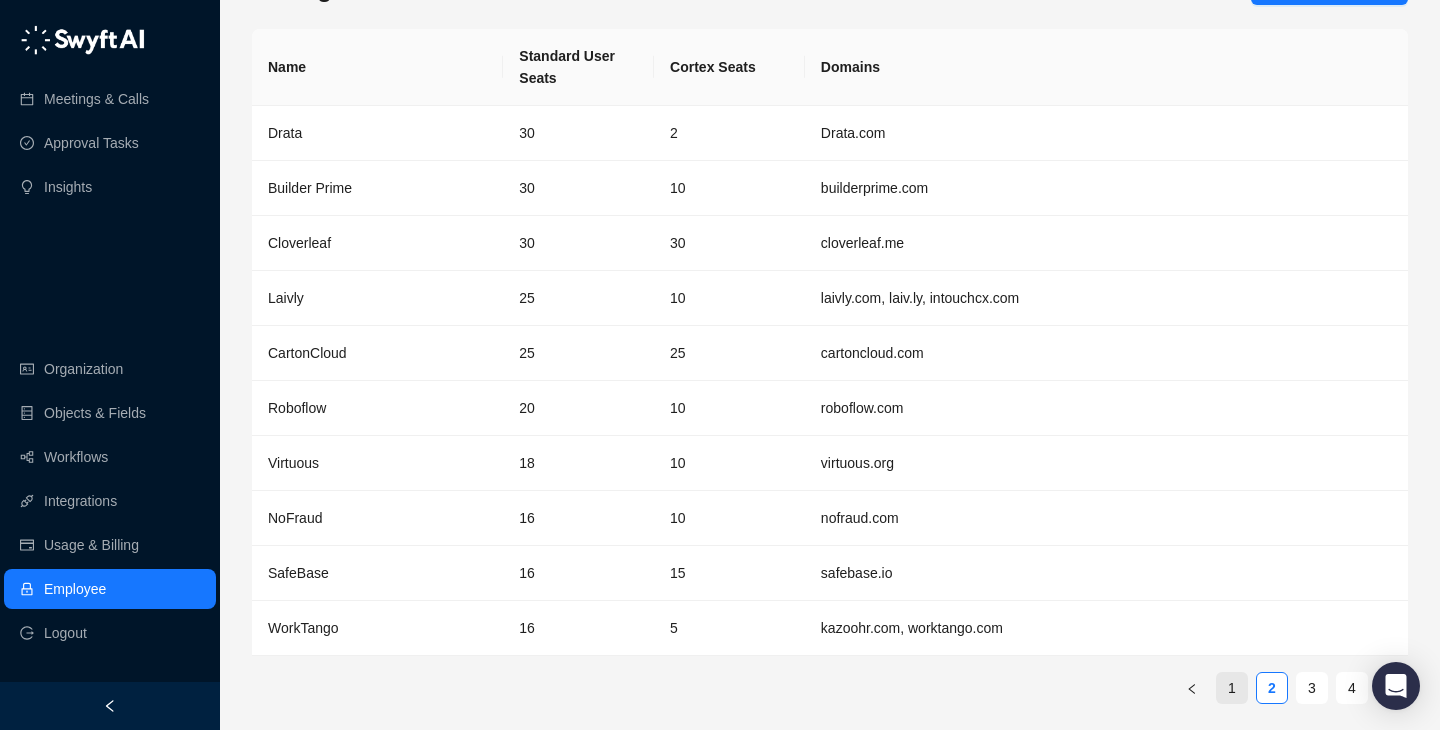 click on "1" at bounding box center [1232, 688] 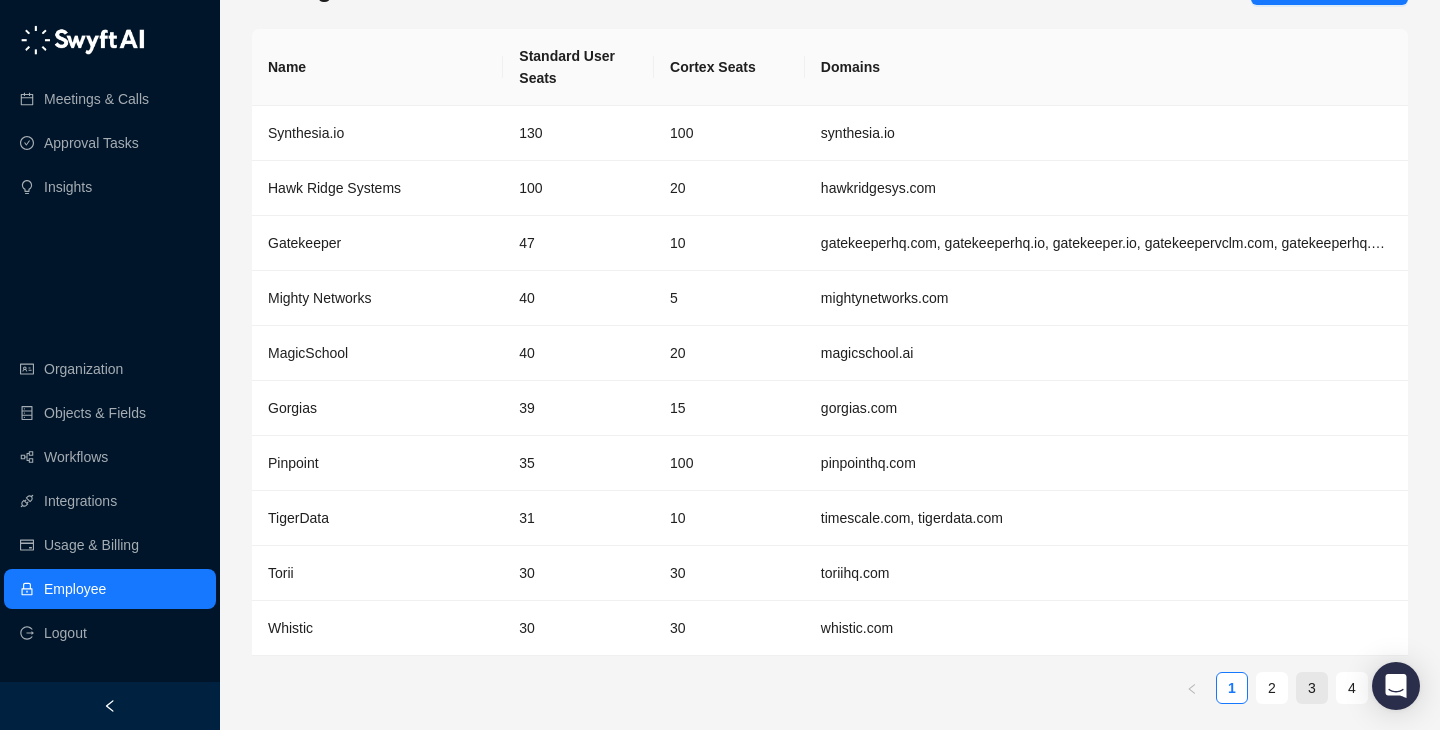 click on "3" at bounding box center [1312, 688] 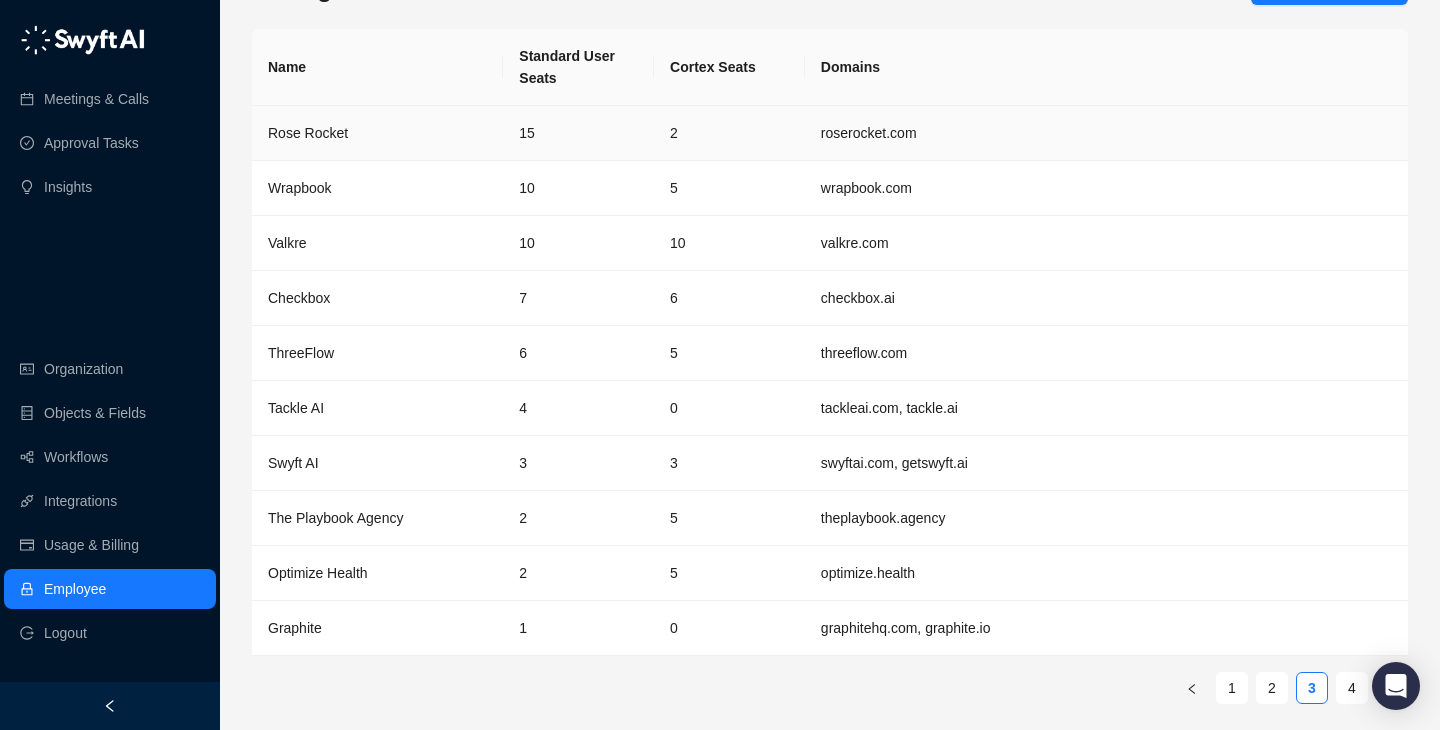 click on "15" at bounding box center (578, 133) 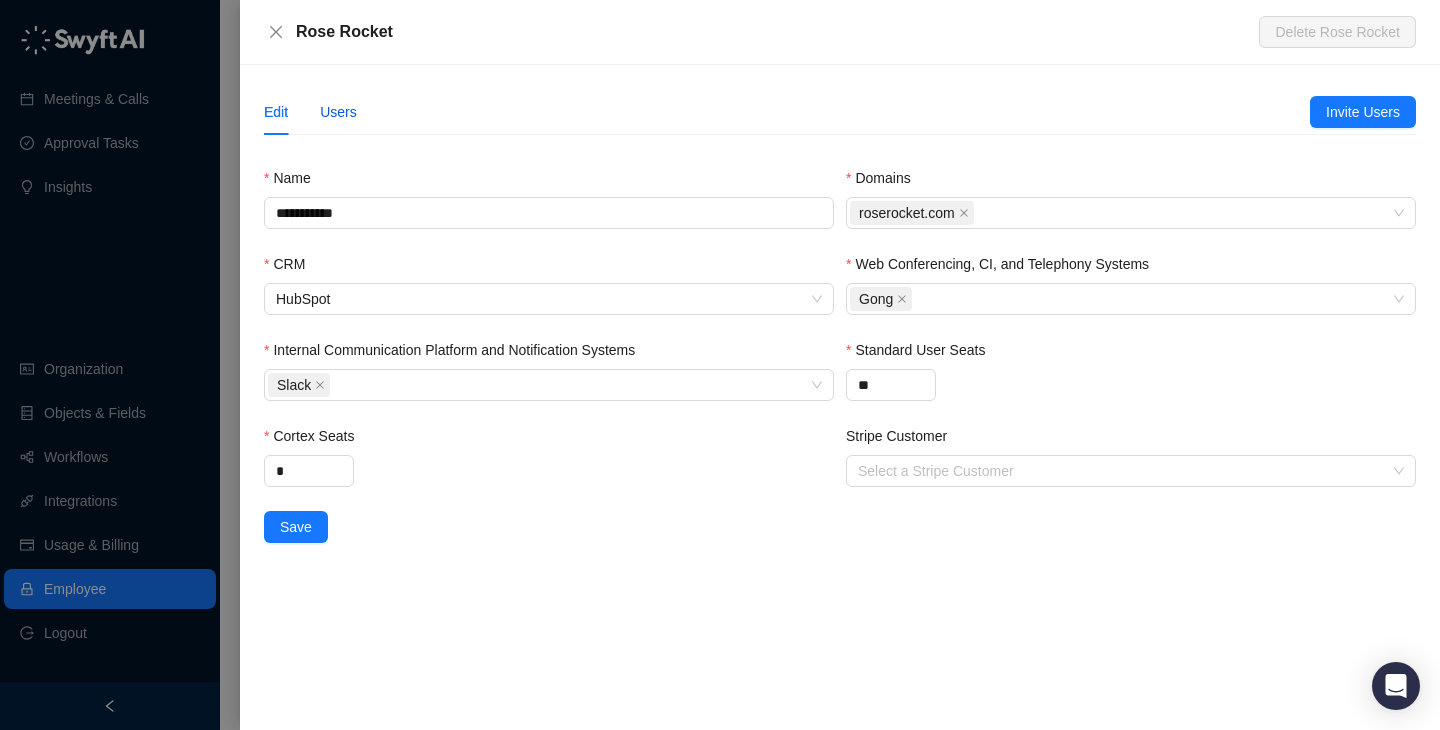click on "Users" at bounding box center [338, 112] 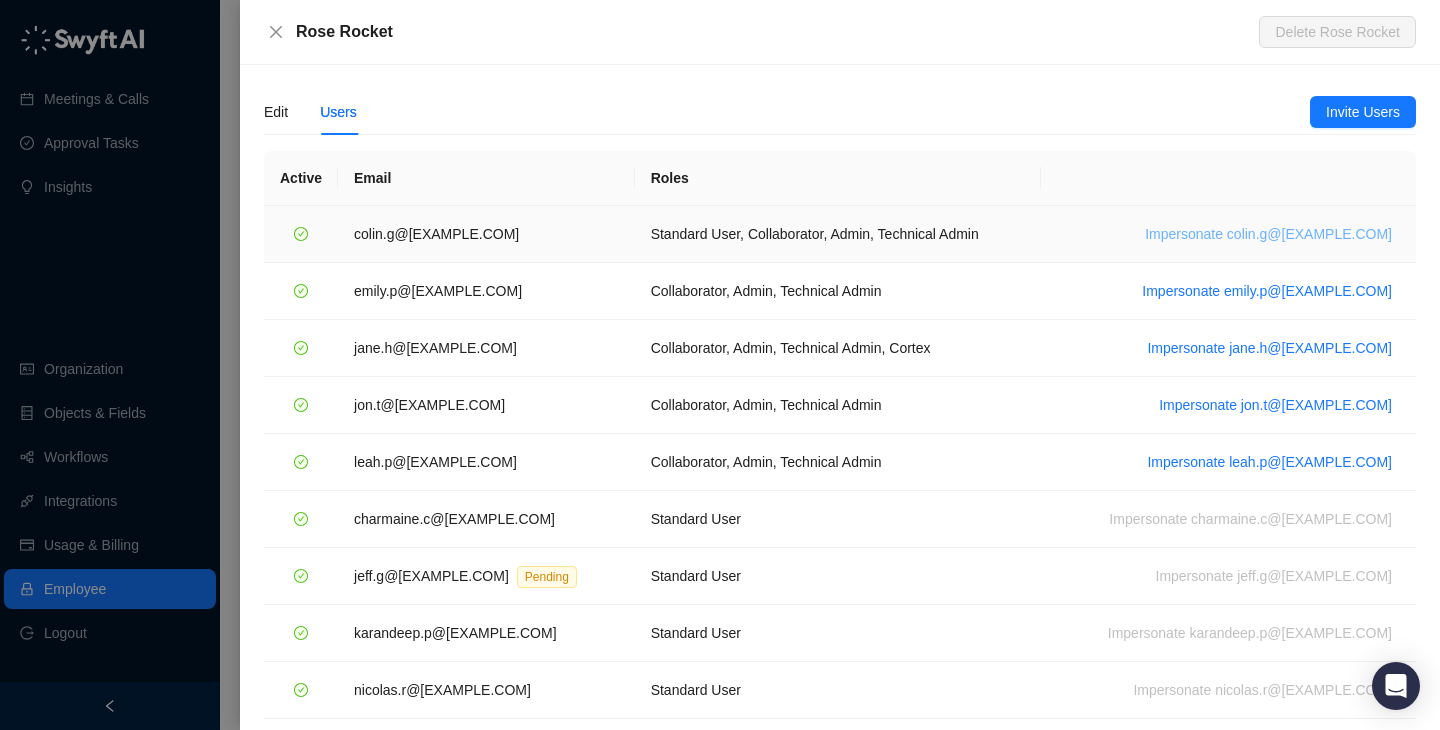 click on "Impersonate colin.g@roserocket.com" at bounding box center (1268, 234) 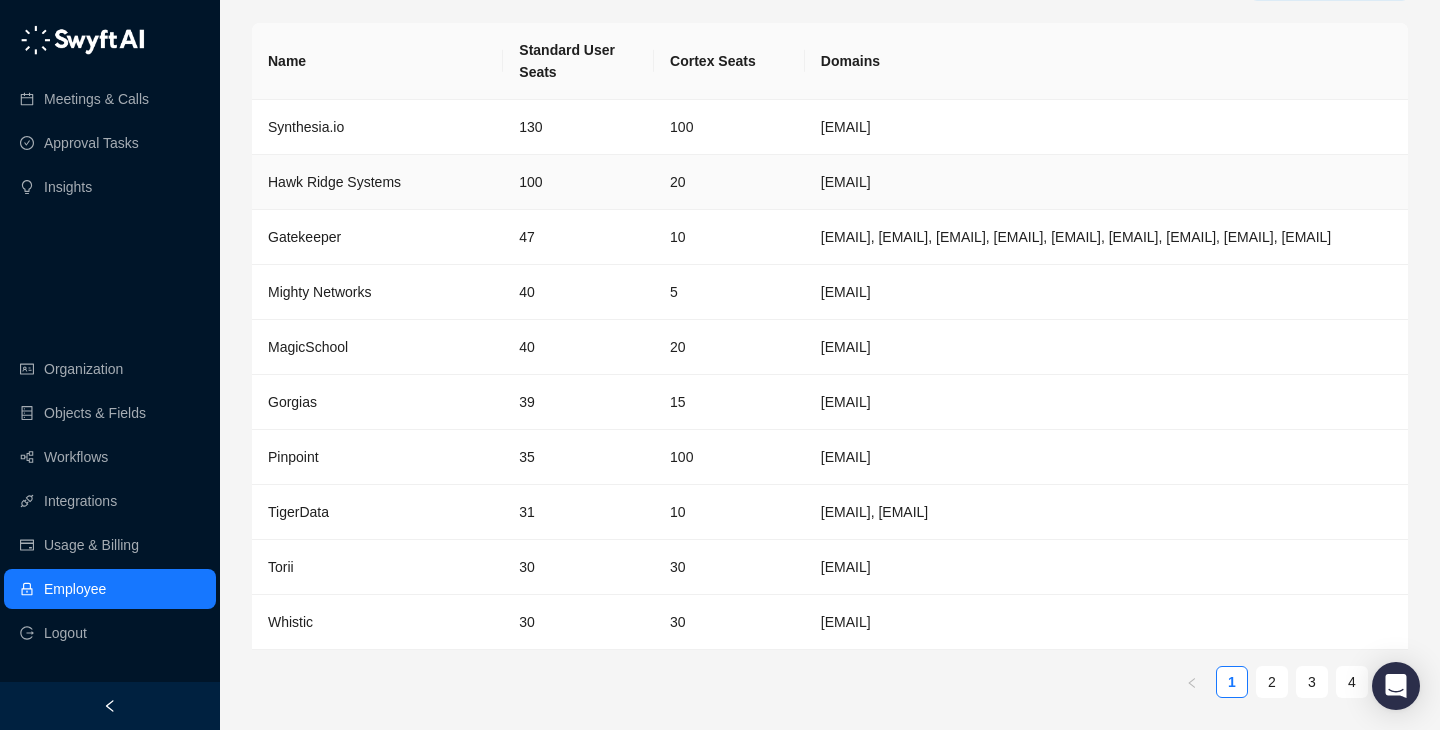 scroll, scrollTop: 28, scrollLeft: 0, axis: vertical 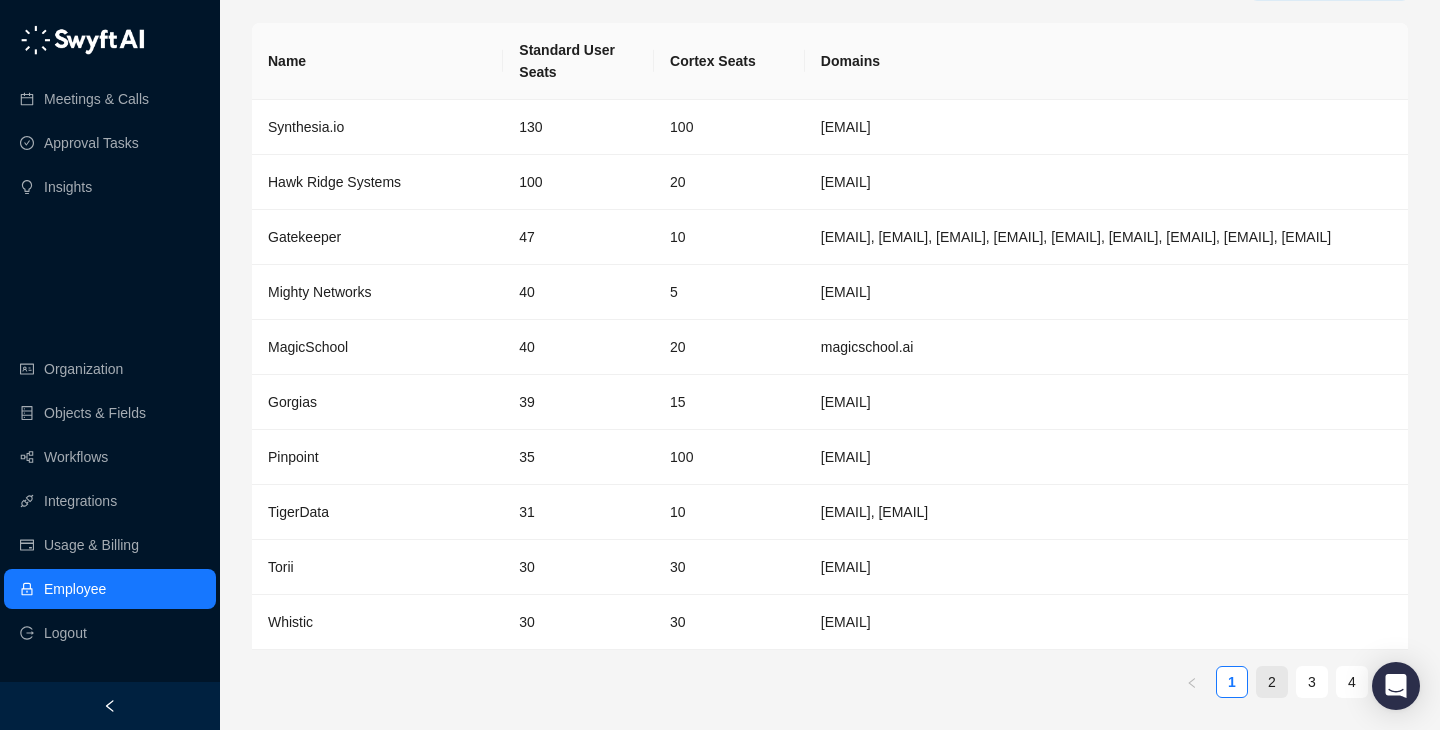 click on "2" at bounding box center (1272, 682) 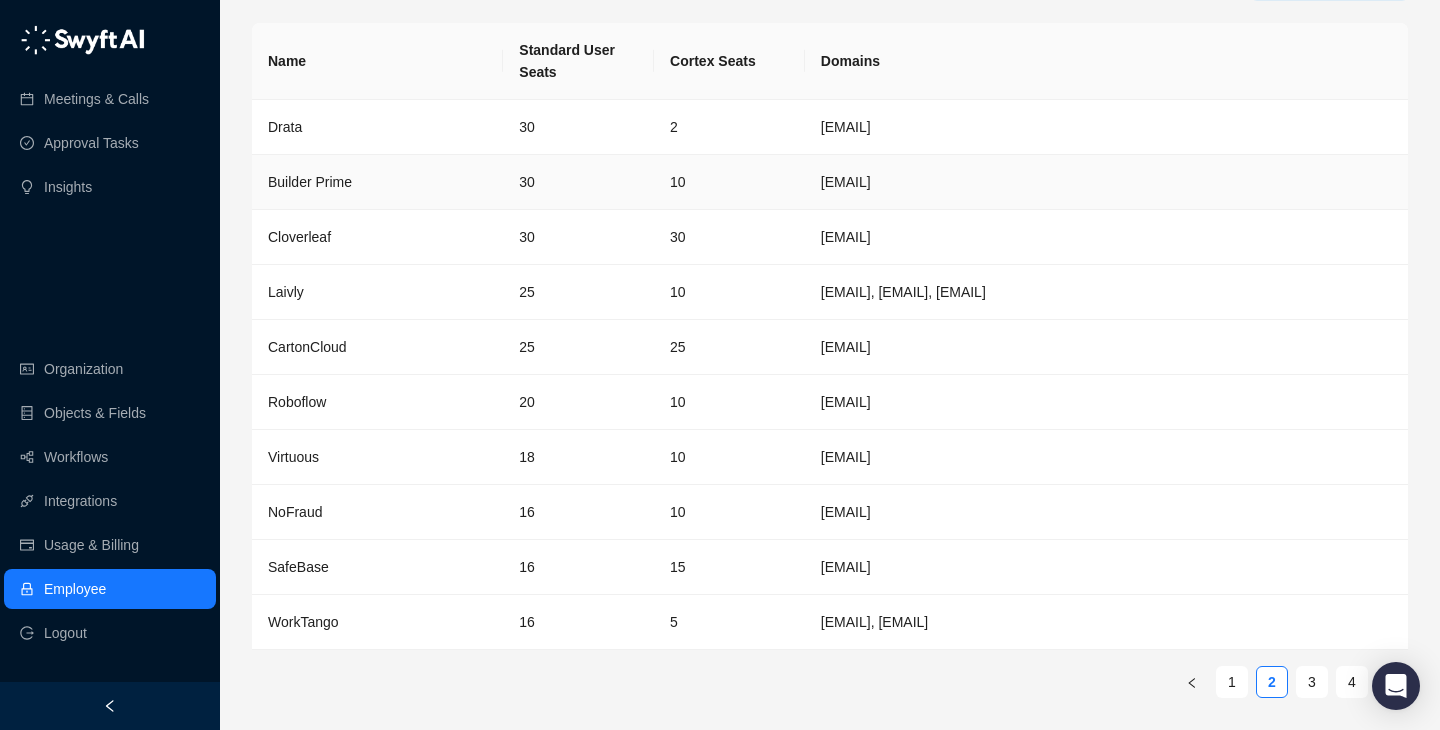 click on "Builder Prime" at bounding box center (377, 182) 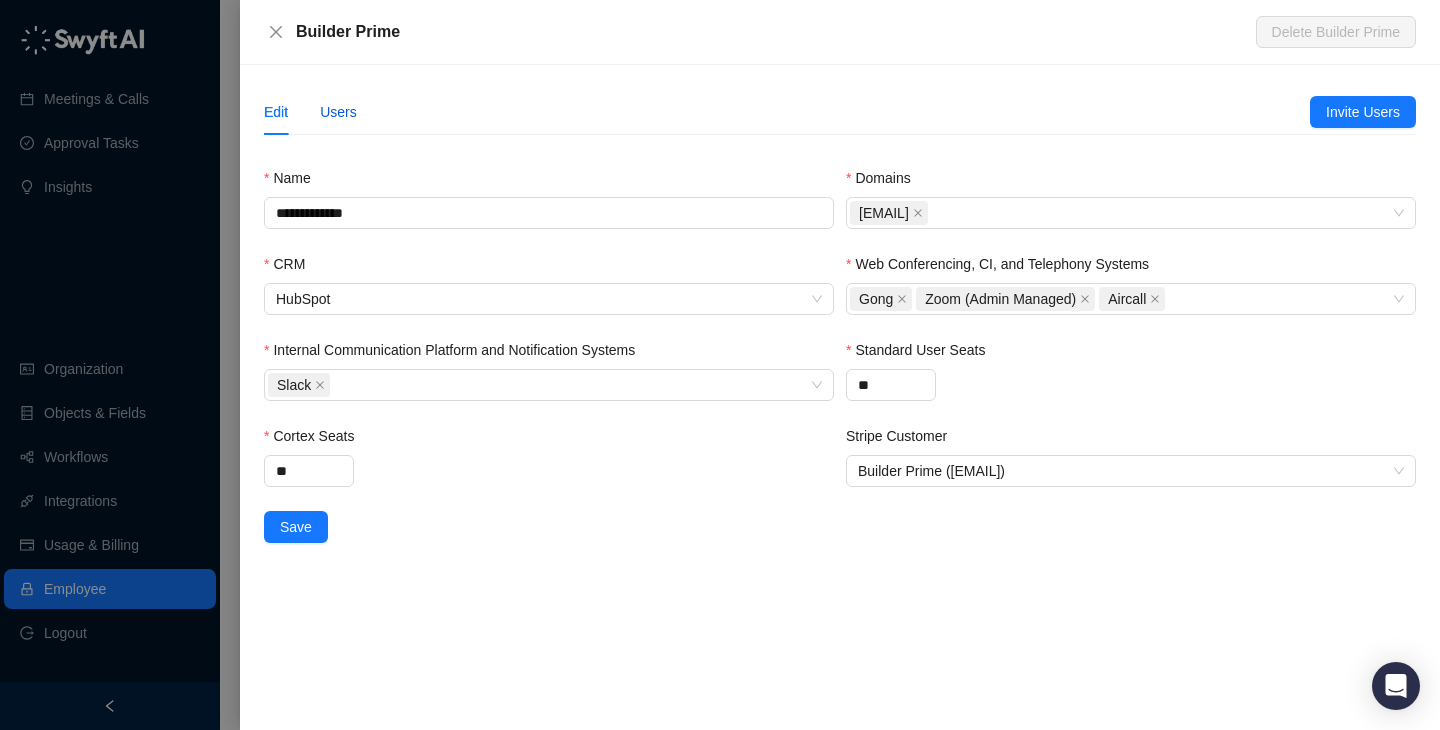 click on "Users" at bounding box center [338, 112] 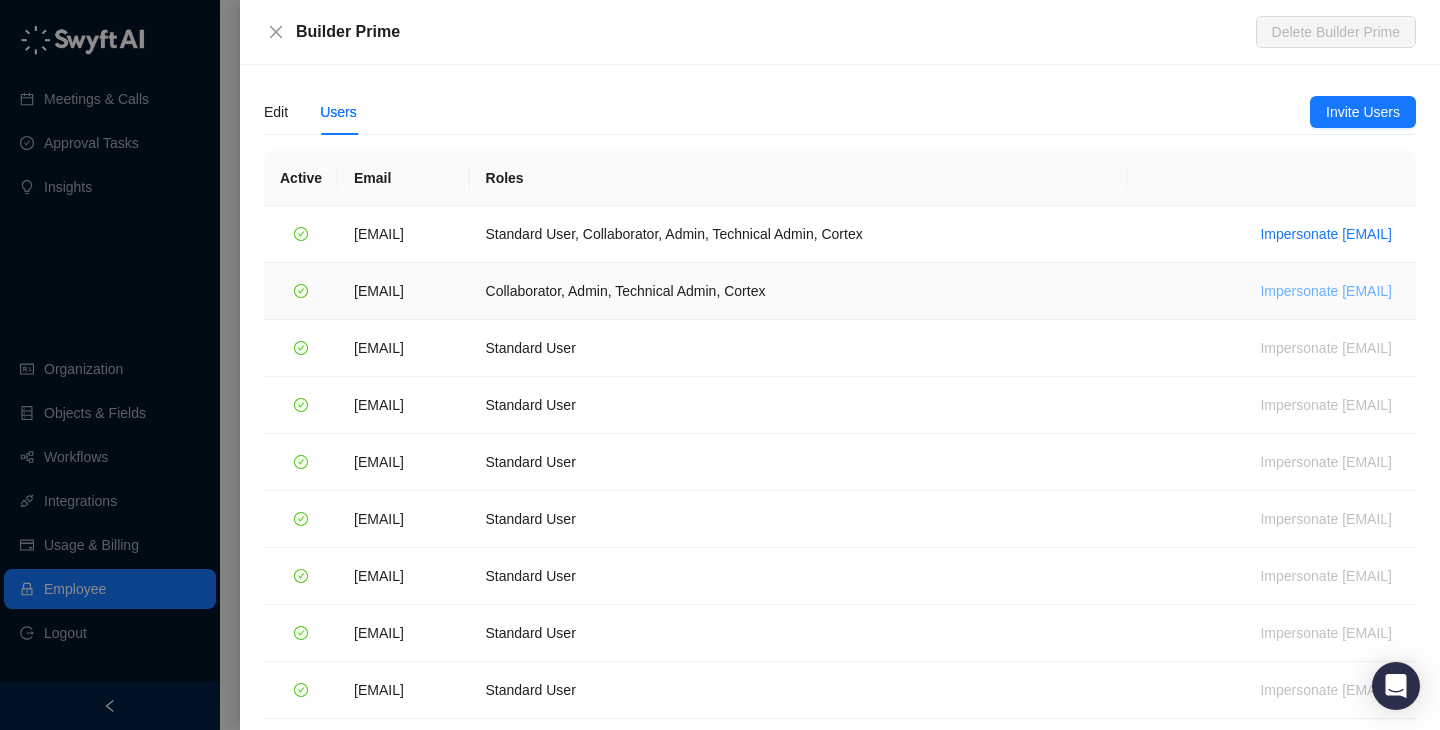click on "Impersonate ryan@builderprime.com" at bounding box center (1326, 291) 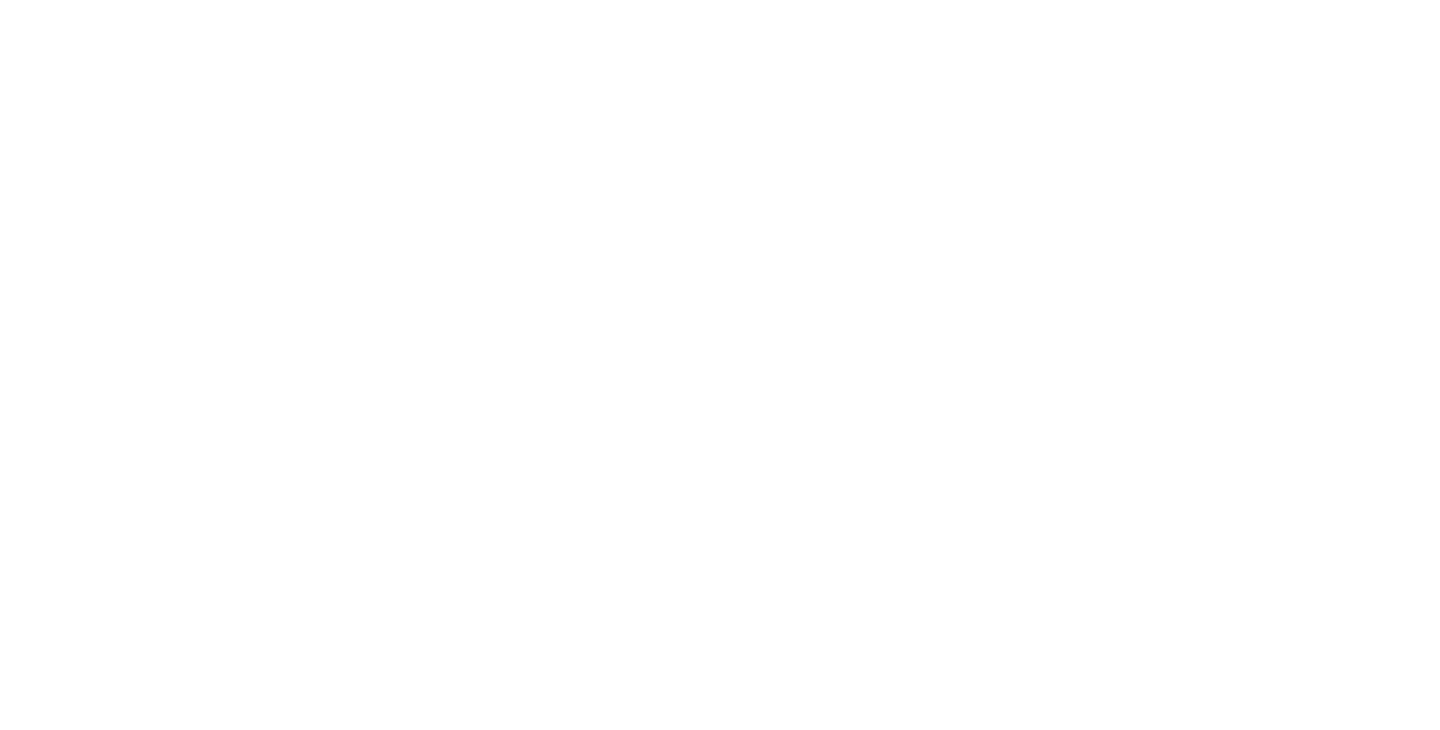 scroll, scrollTop: 0, scrollLeft: 0, axis: both 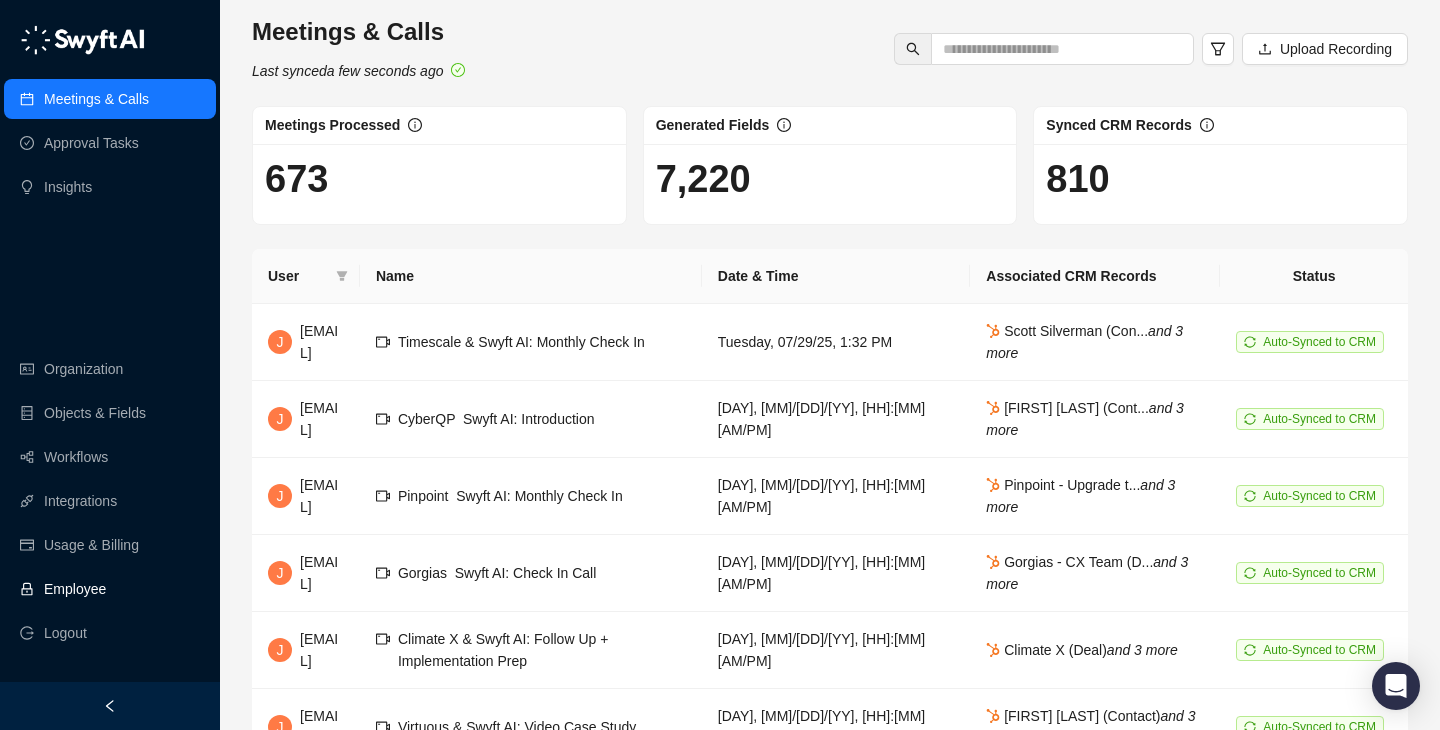 click on "Employee" at bounding box center [75, 589] 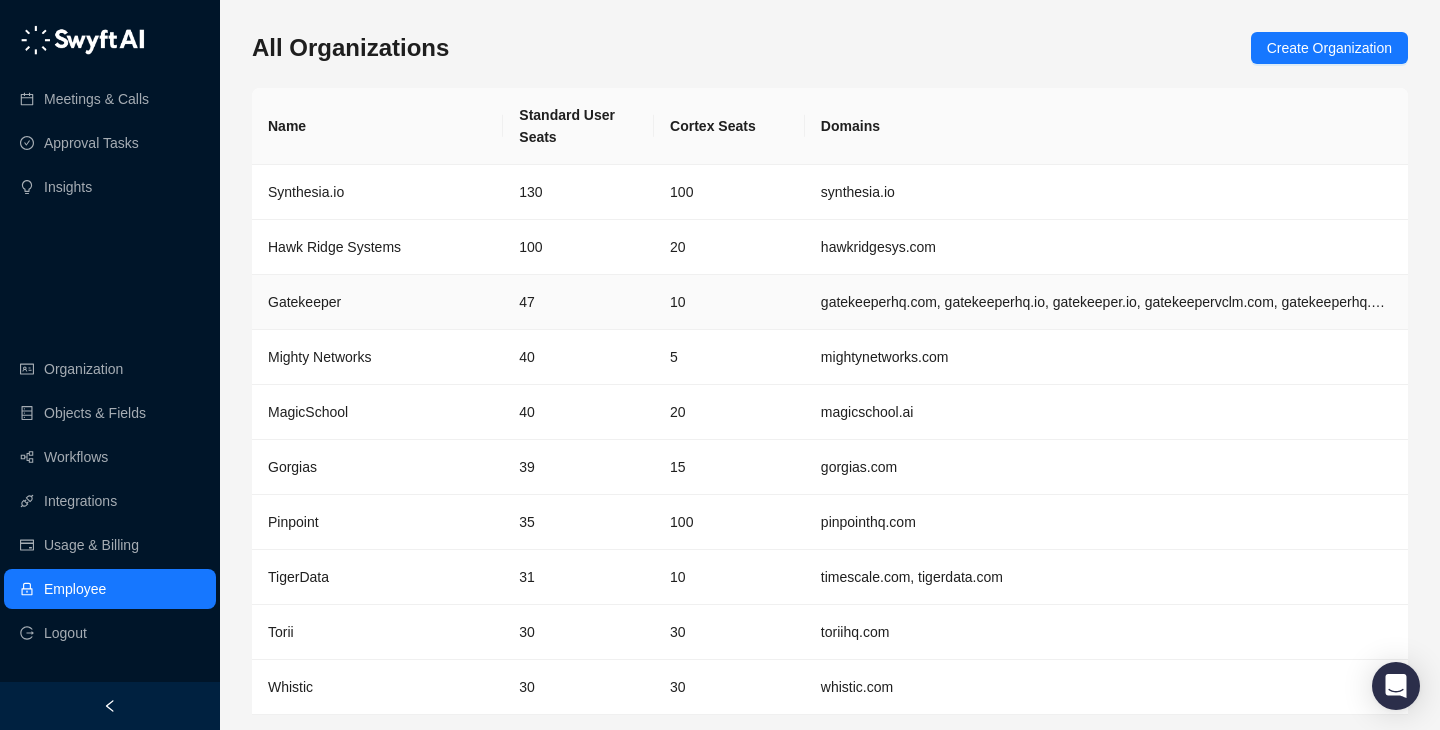 scroll, scrollTop: 65, scrollLeft: 0, axis: vertical 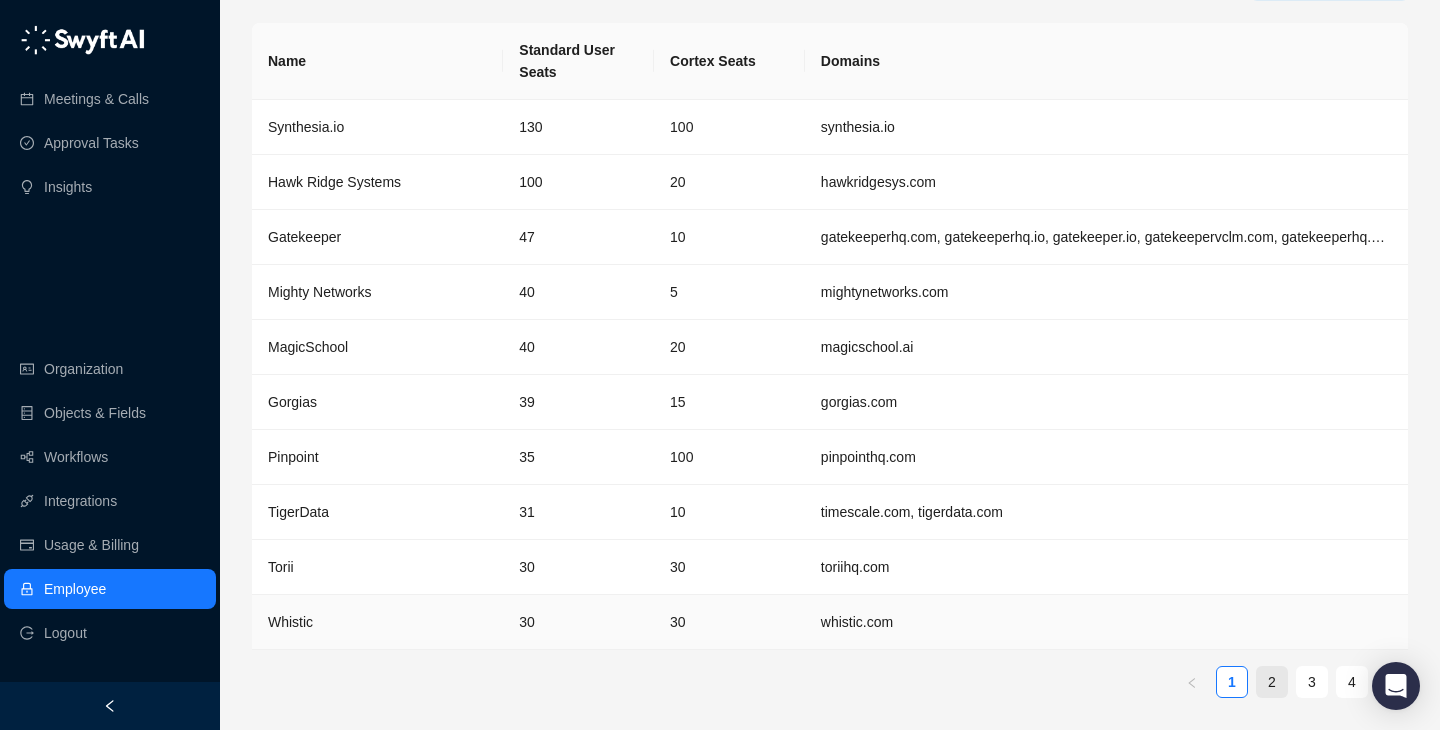 click on "2" at bounding box center [1272, 682] 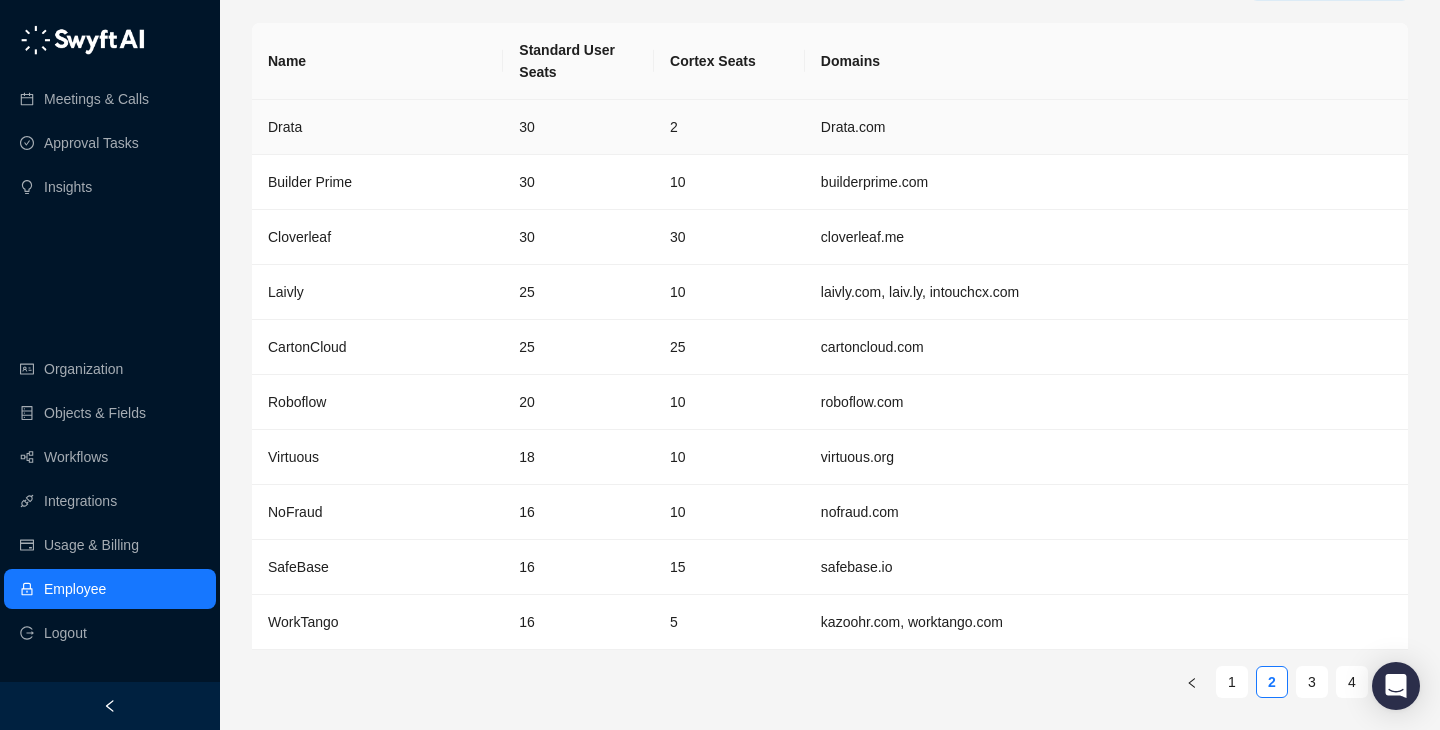 click on "30" at bounding box center [578, 127] 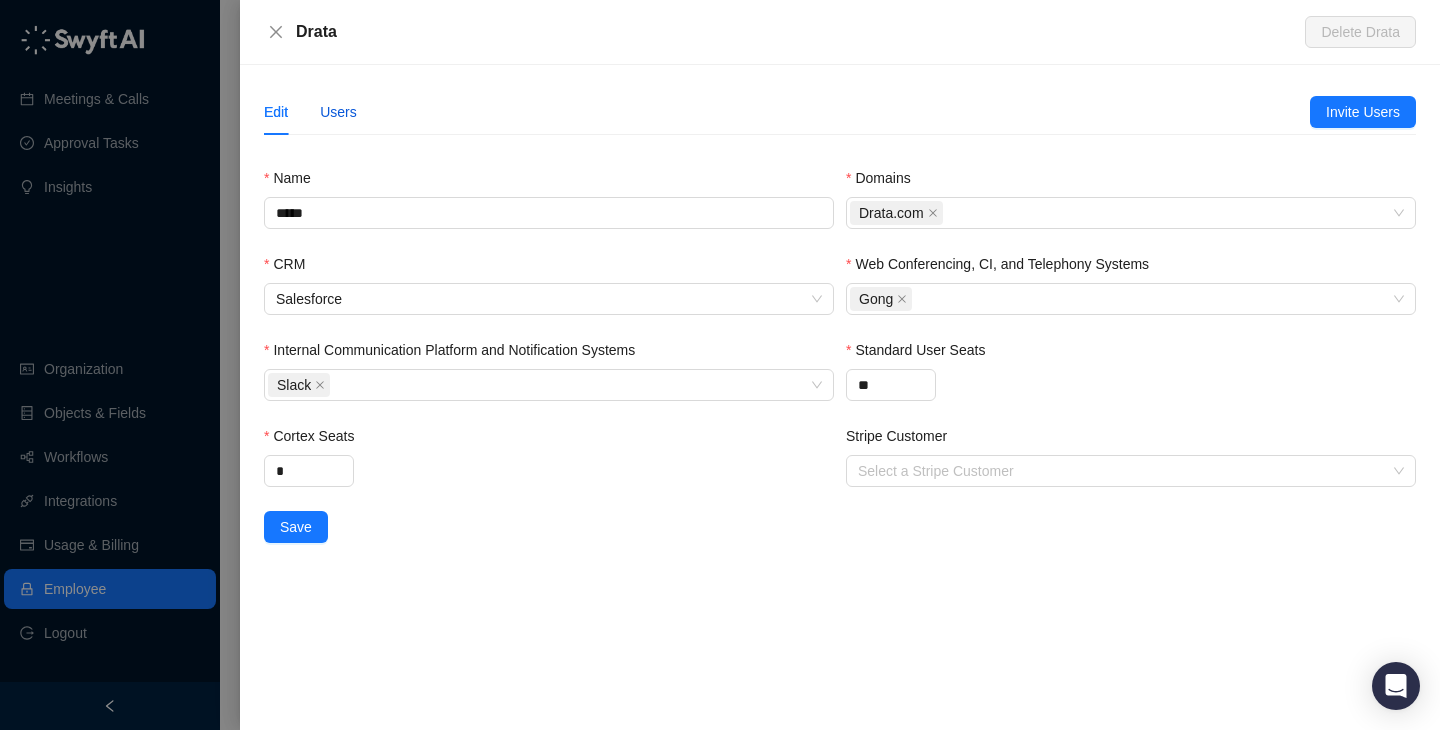 click on "Users" at bounding box center (338, 112) 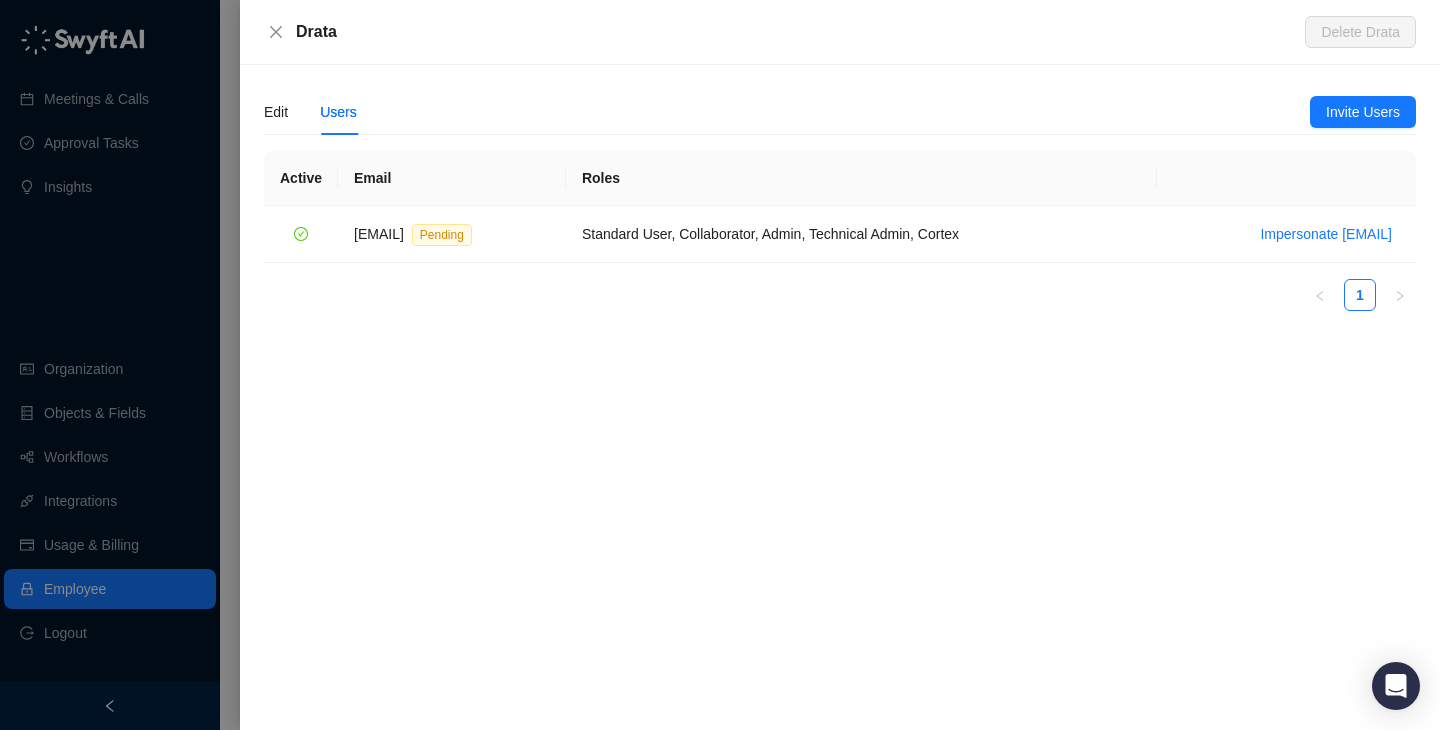 click on "Edit Users" at bounding box center (310, 112) 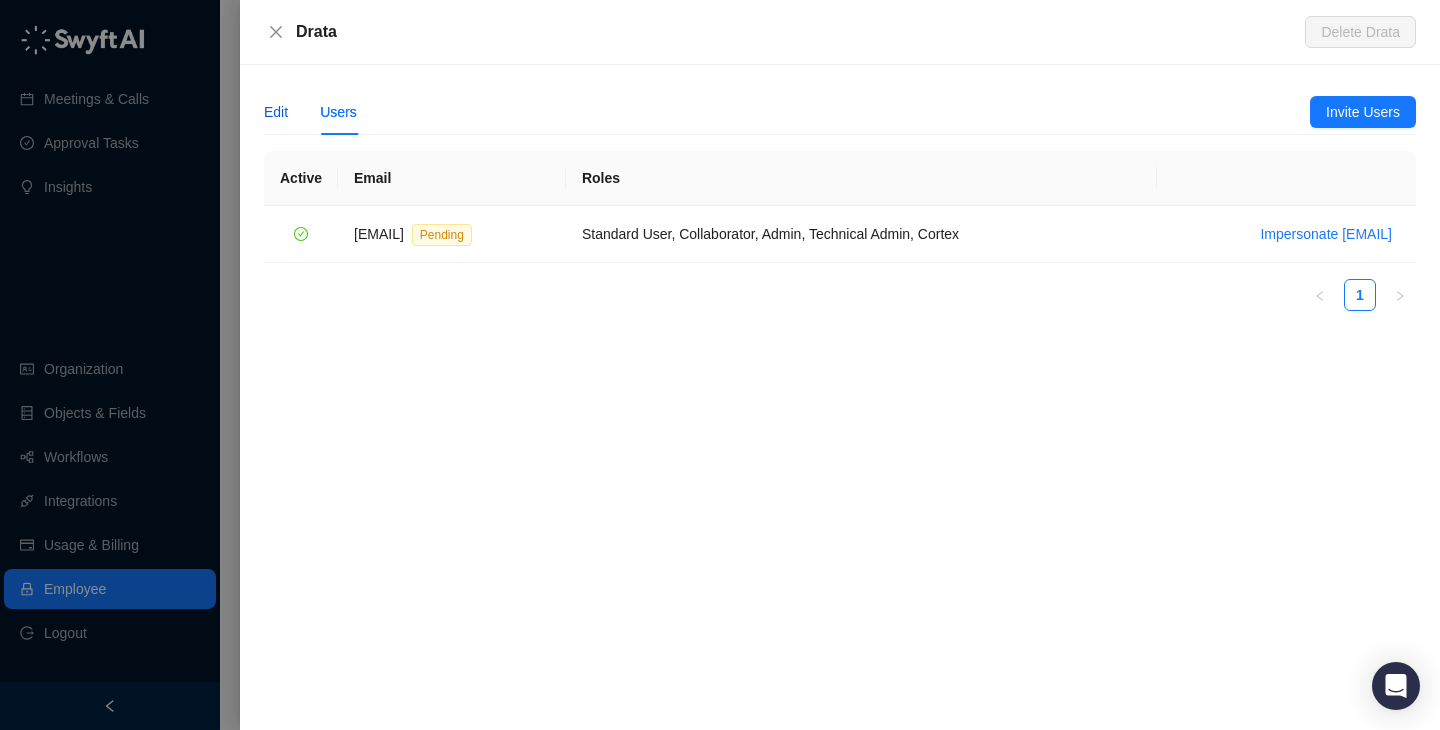 click on "Edit" at bounding box center (276, 112) 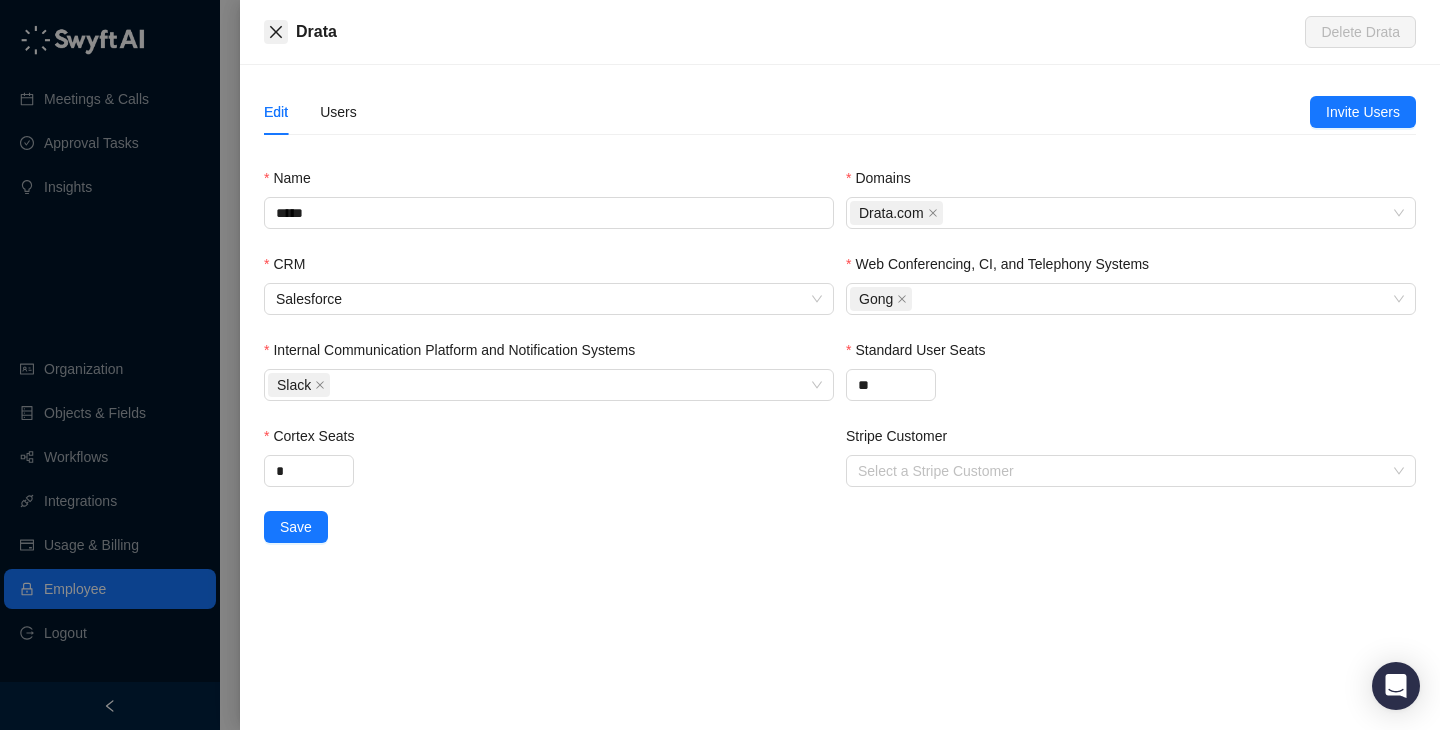 click 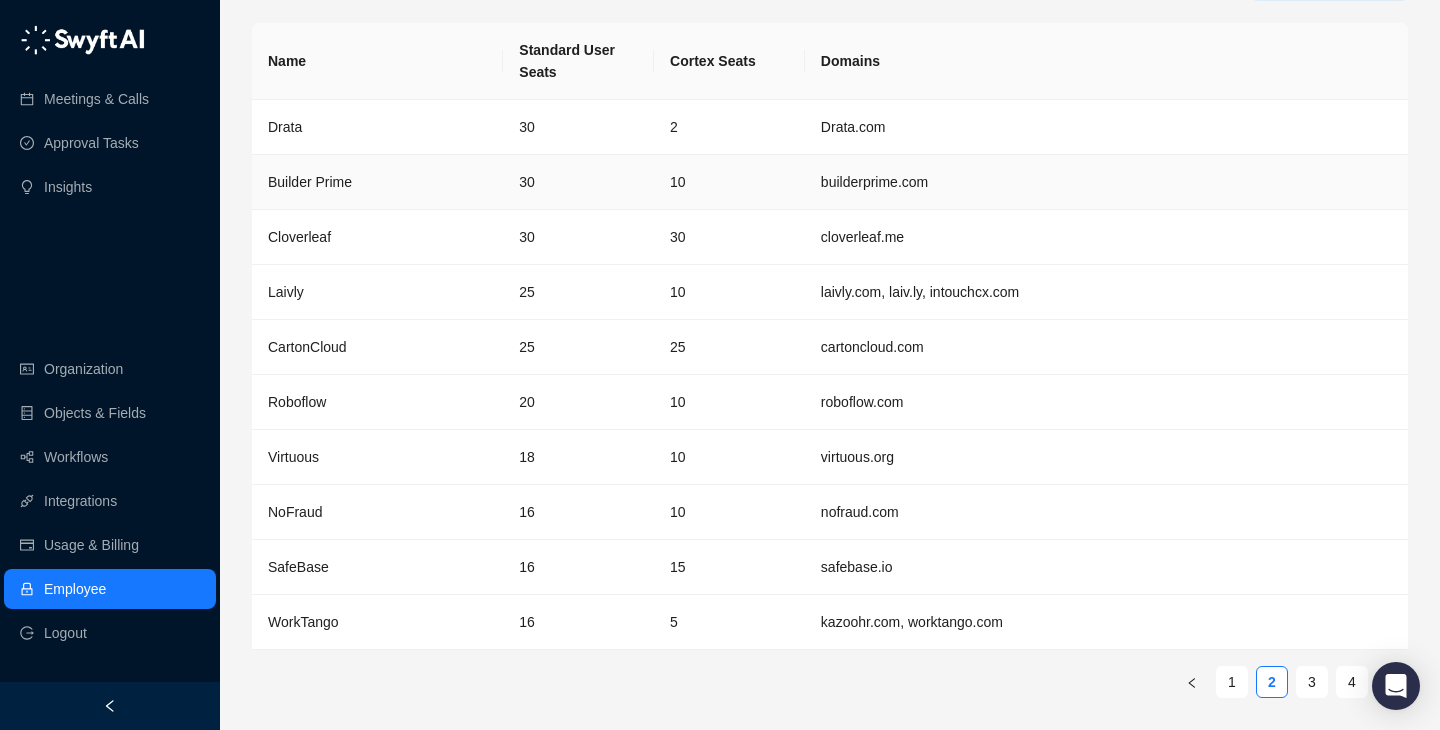click on "10" at bounding box center [729, 182] 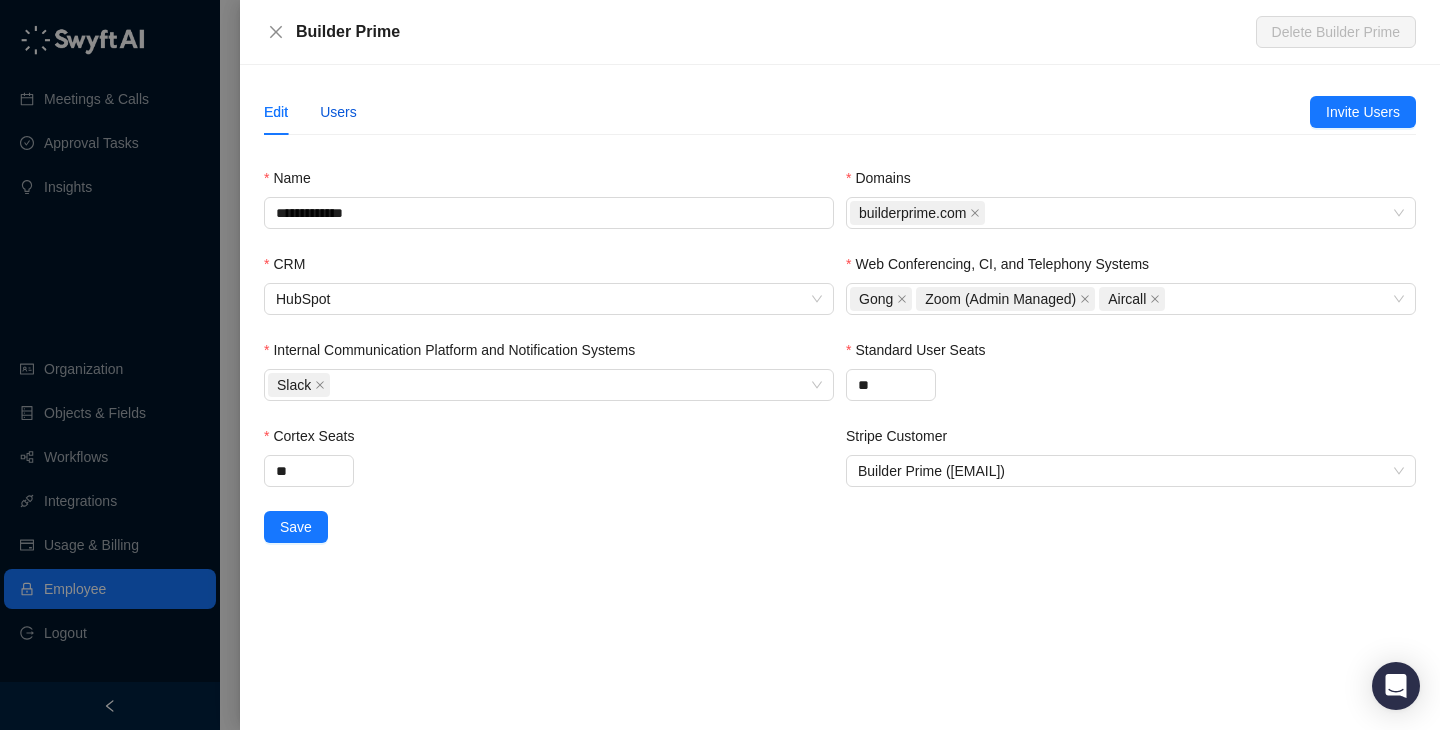 click on "Users" at bounding box center (338, 112) 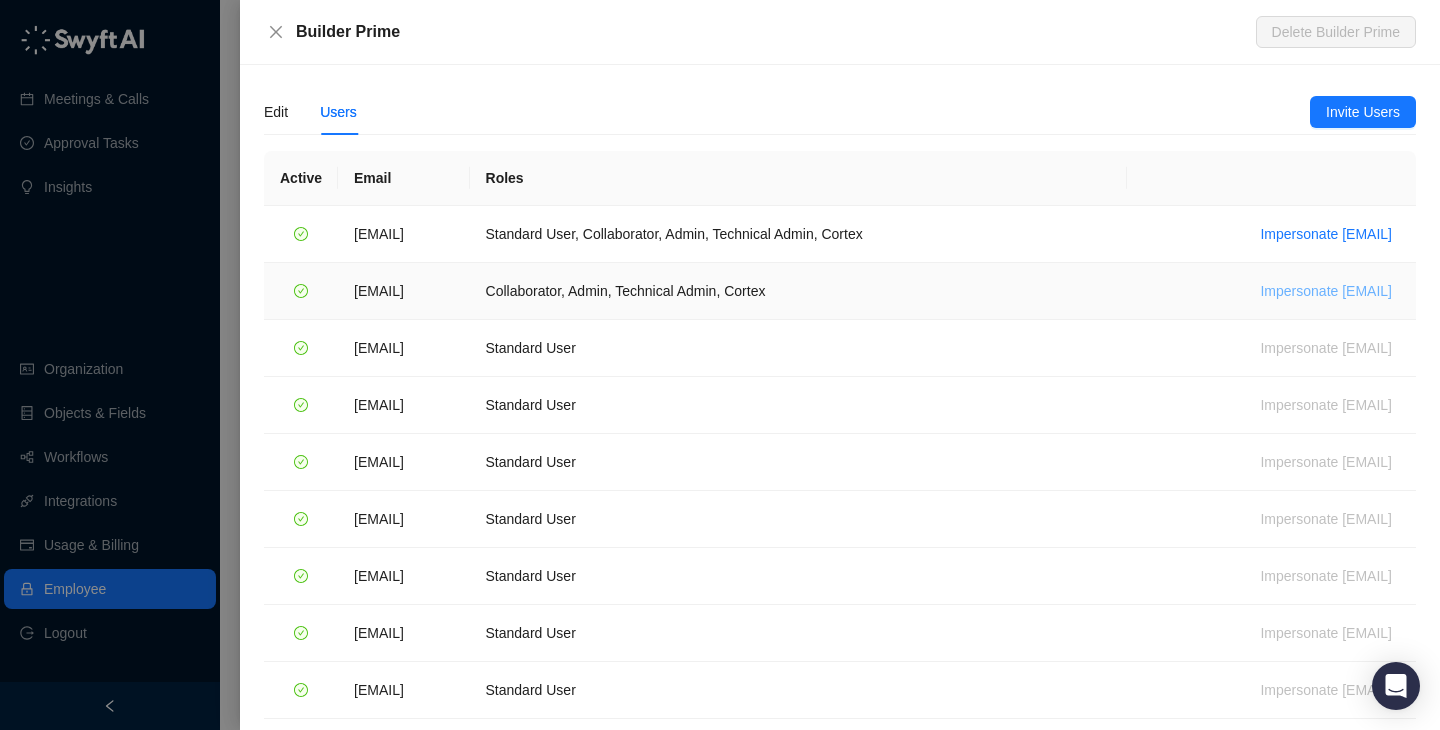 click on "Impersonate ryan@builderprime.com" at bounding box center (1326, 291) 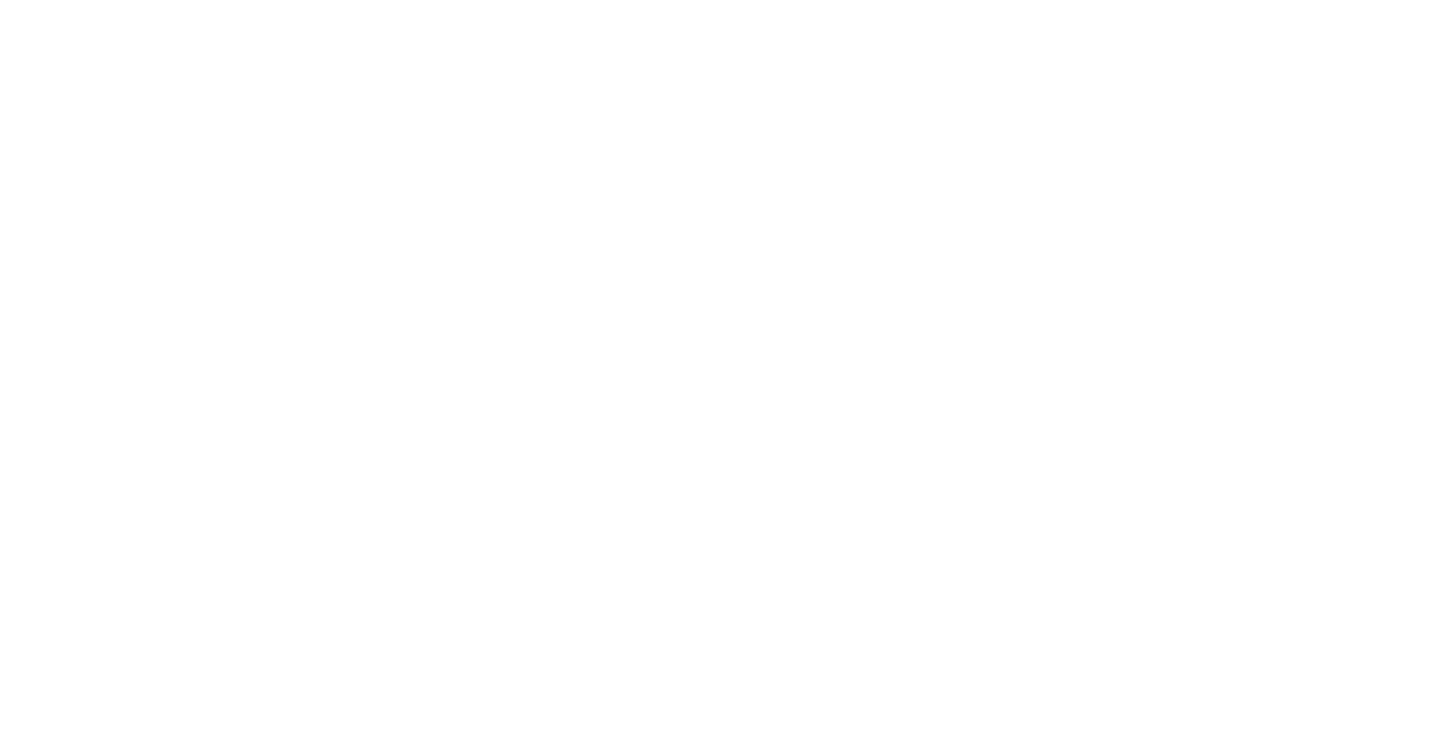 scroll, scrollTop: 0, scrollLeft: 0, axis: both 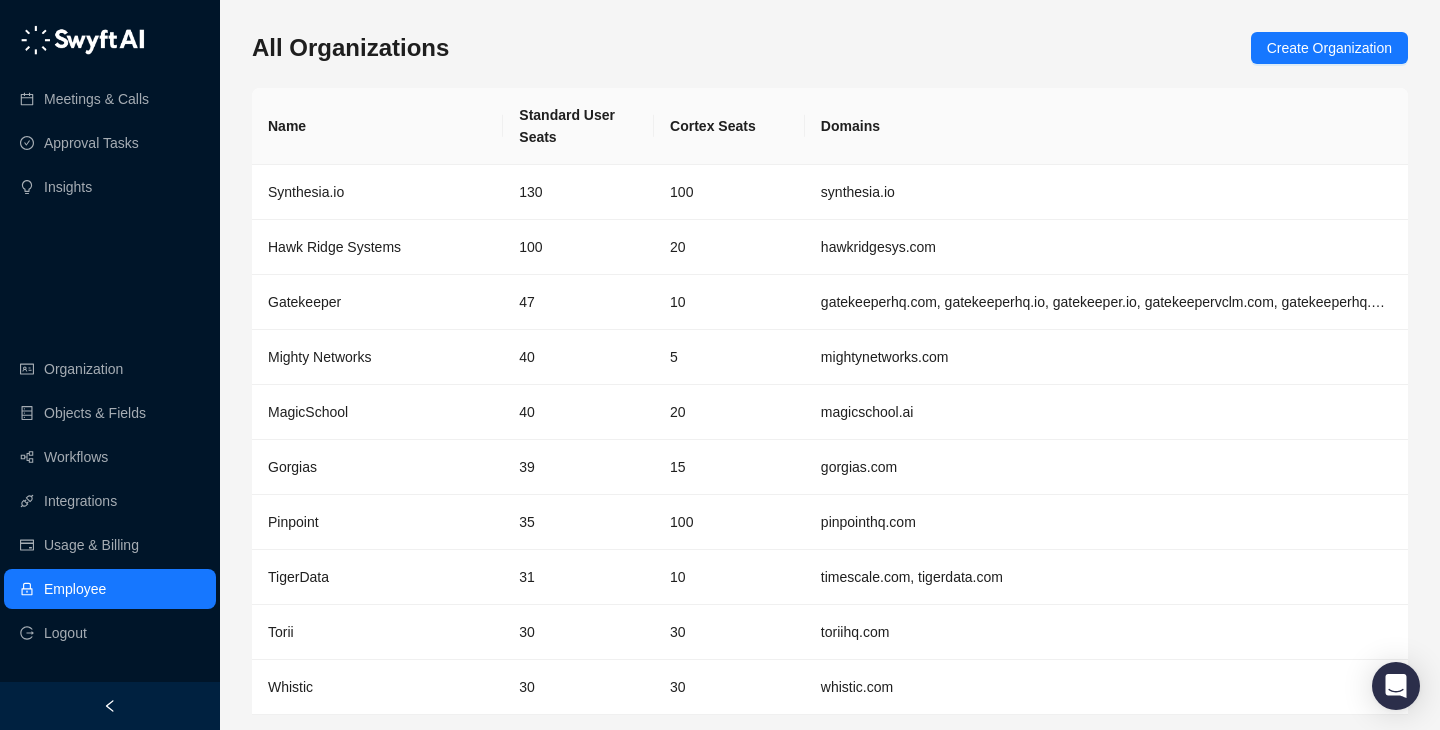 drag, startPoint x: 671, startPoint y: 42, endPoint x: 916, endPoint y: 49, distance: 245.09998 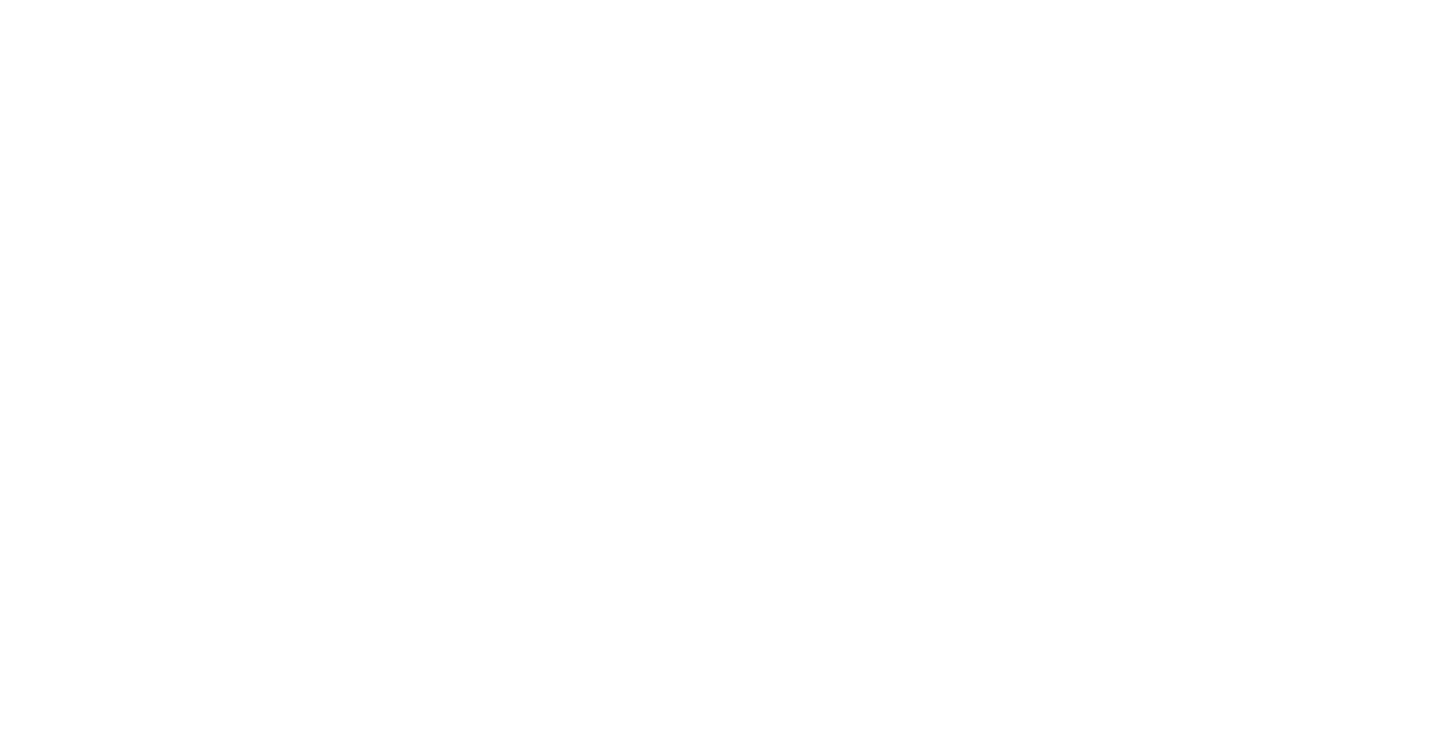 scroll, scrollTop: 0, scrollLeft: 0, axis: both 